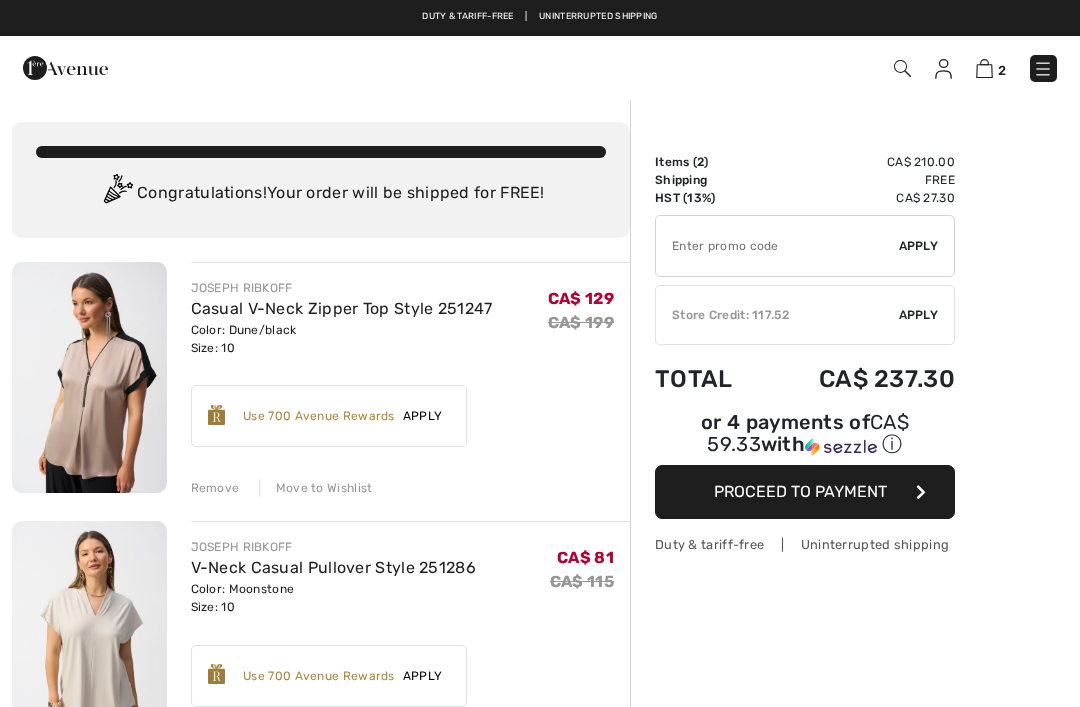 scroll, scrollTop: 0, scrollLeft: 0, axis: both 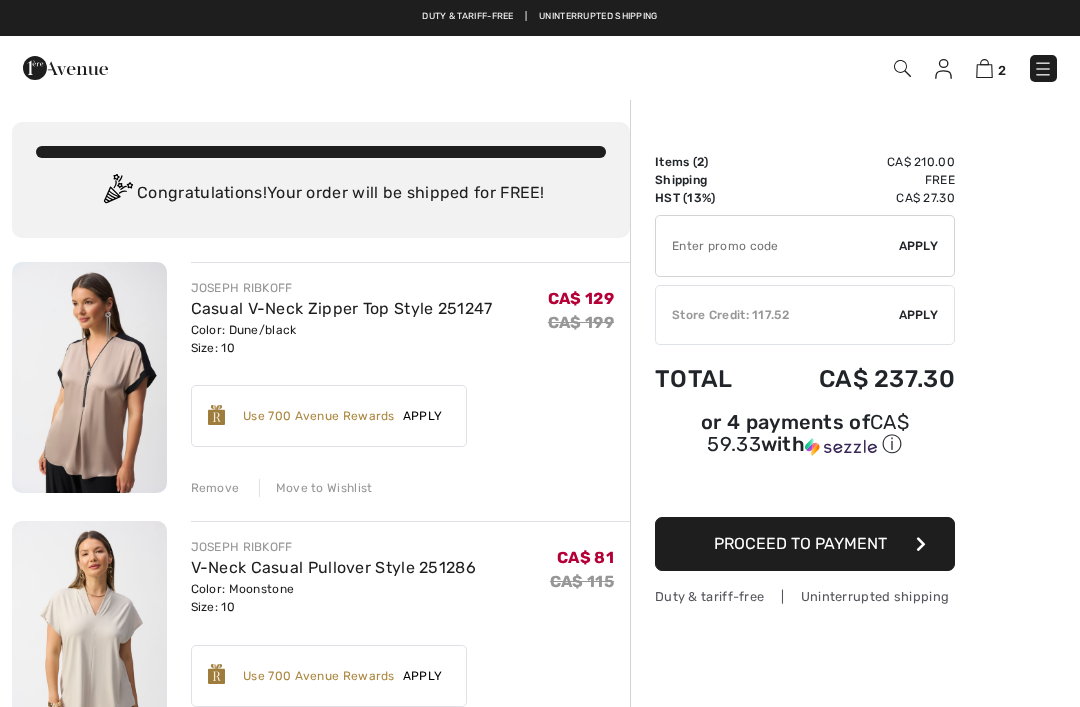 click at bounding box center (1043, 69) 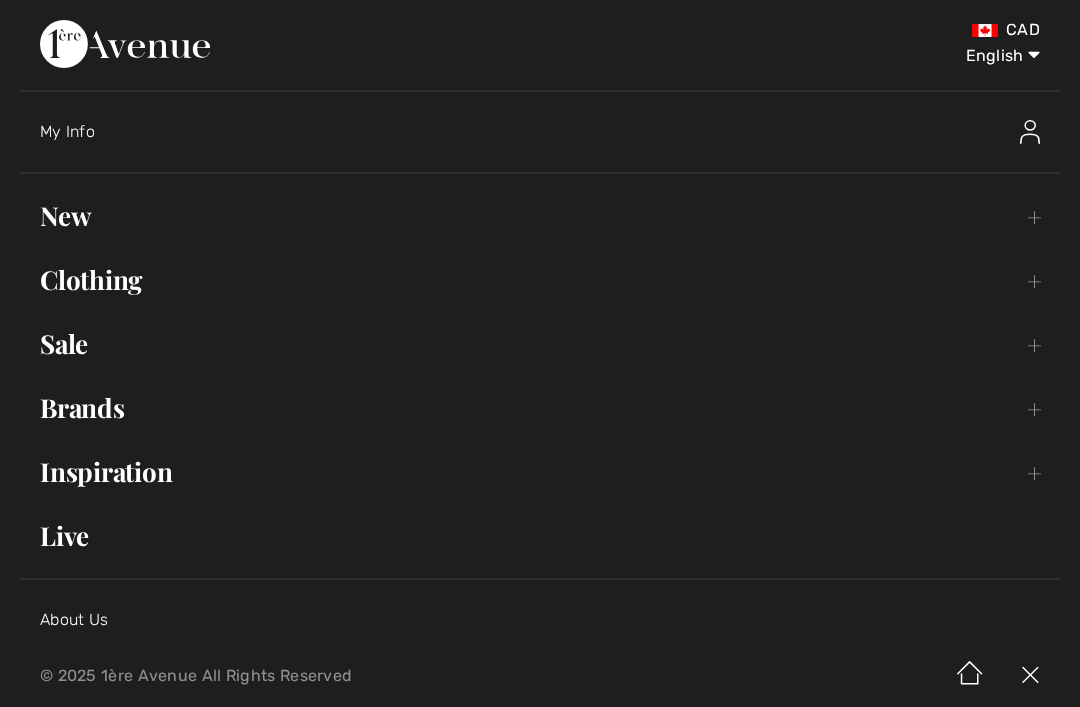 click on "Sale Toggle submenu" at bounding box center [540, 344] 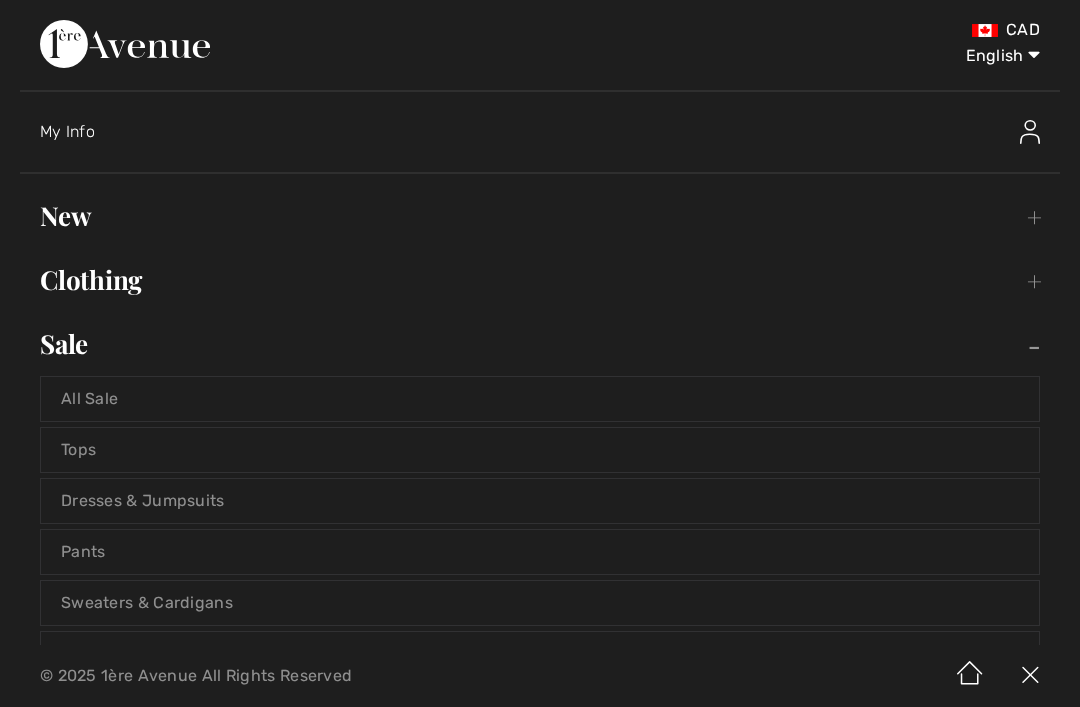 click on "Tops" at bounding box center (540, 450) 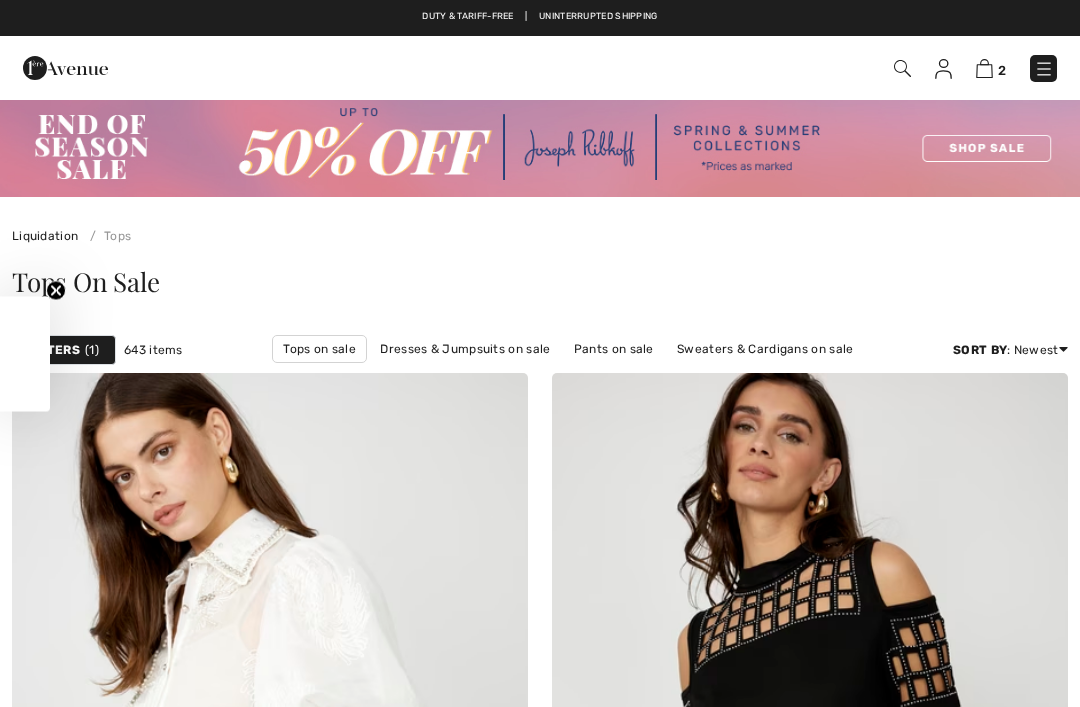scroll, scrollTop: 0, scrollLeft: 0, axis: both 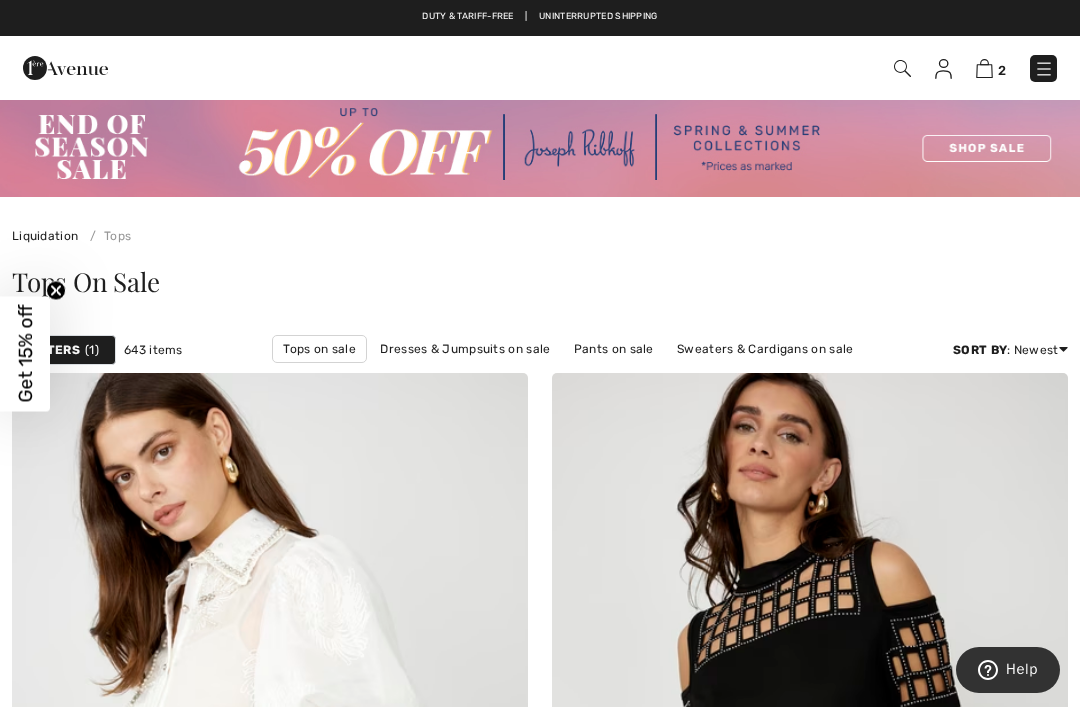 click on "Filters" at bounding box center (54, 350) 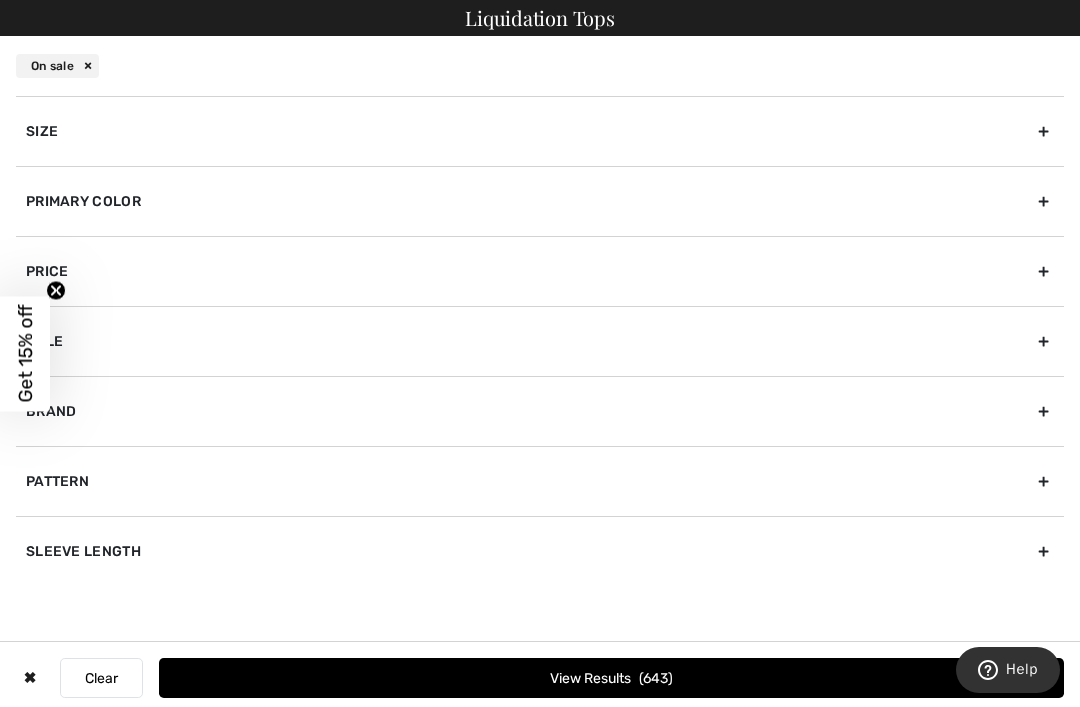 click on "Brand" at bounding box center [540, 411] 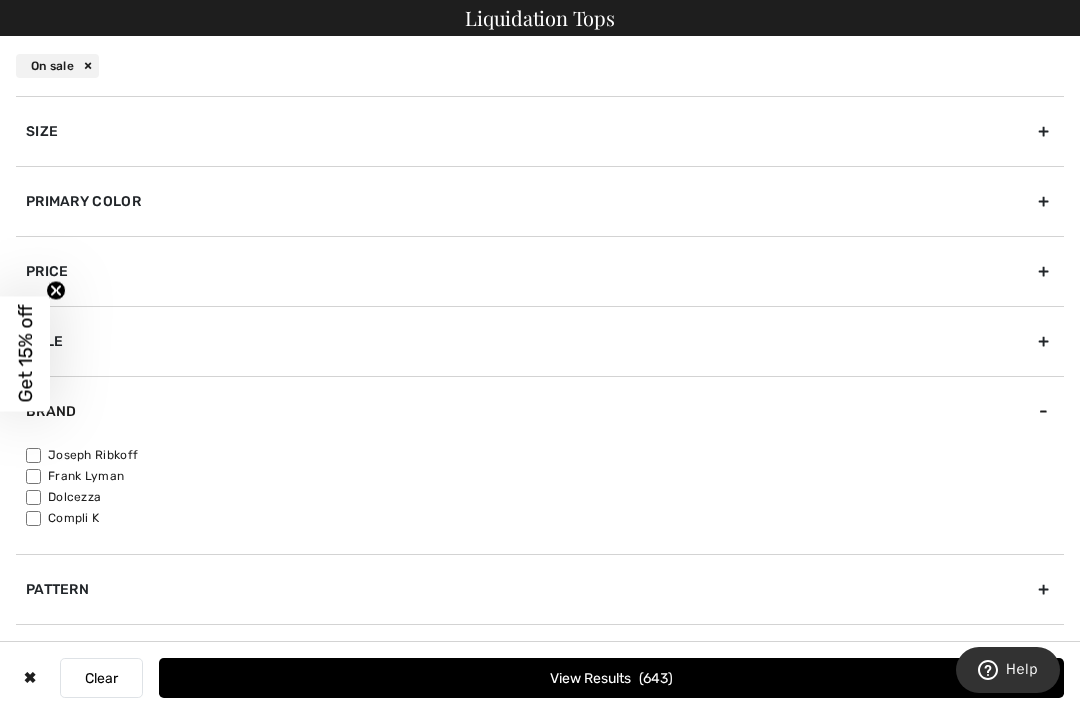 click on "Joseph Ribkoff" at bounding box center (545, 455) 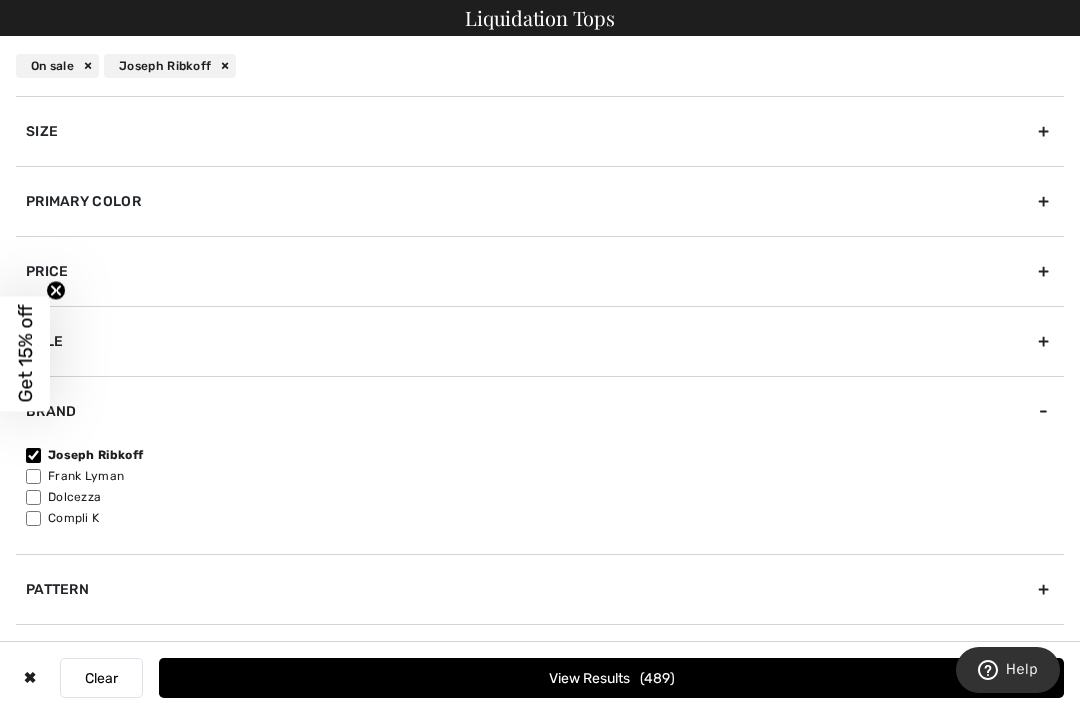 click on "View Results 489" at bounding box center (611, 678) 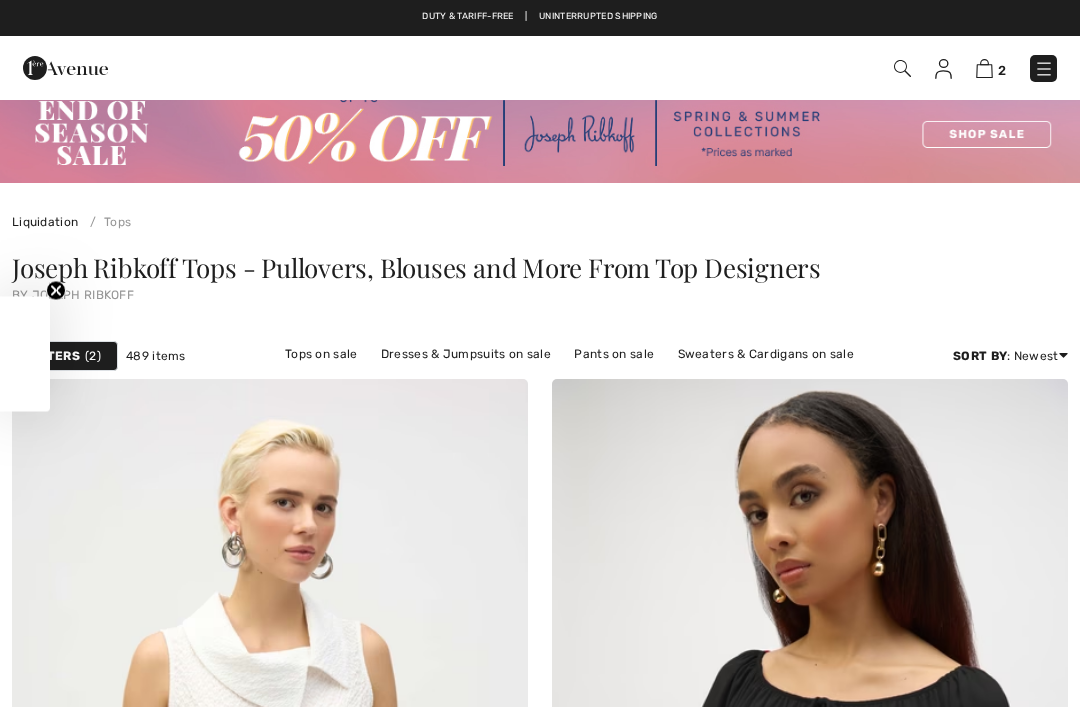 scroll, scrollTop: 0, scrollLeft: 0, axis: both 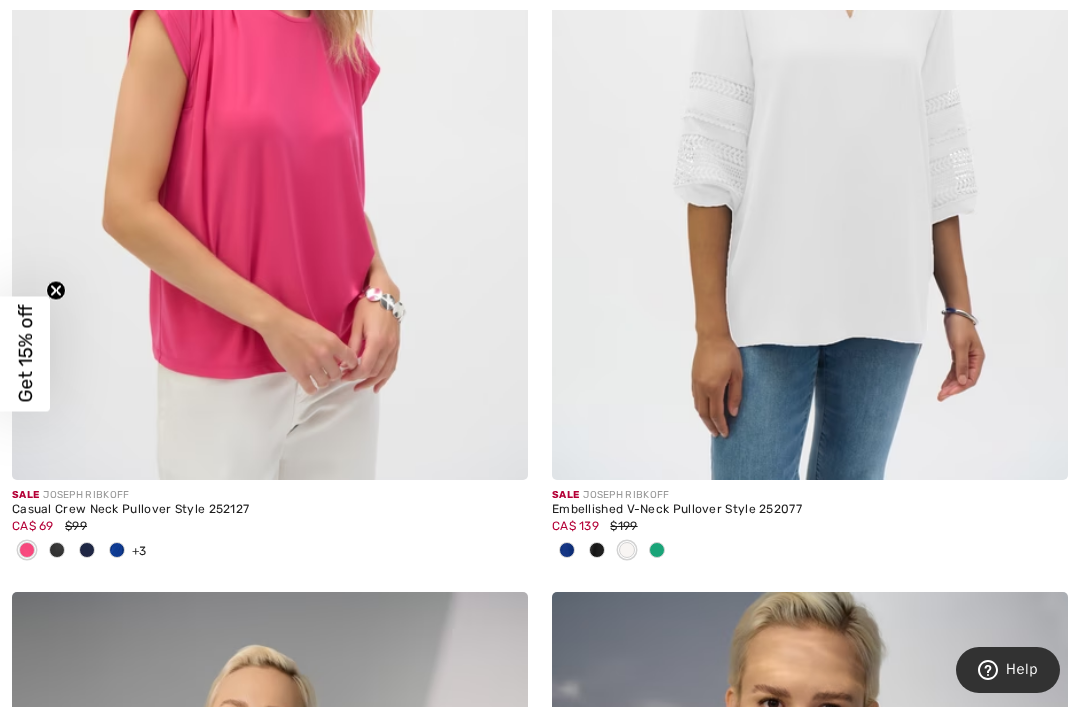 click at bounding box center [597, 551] 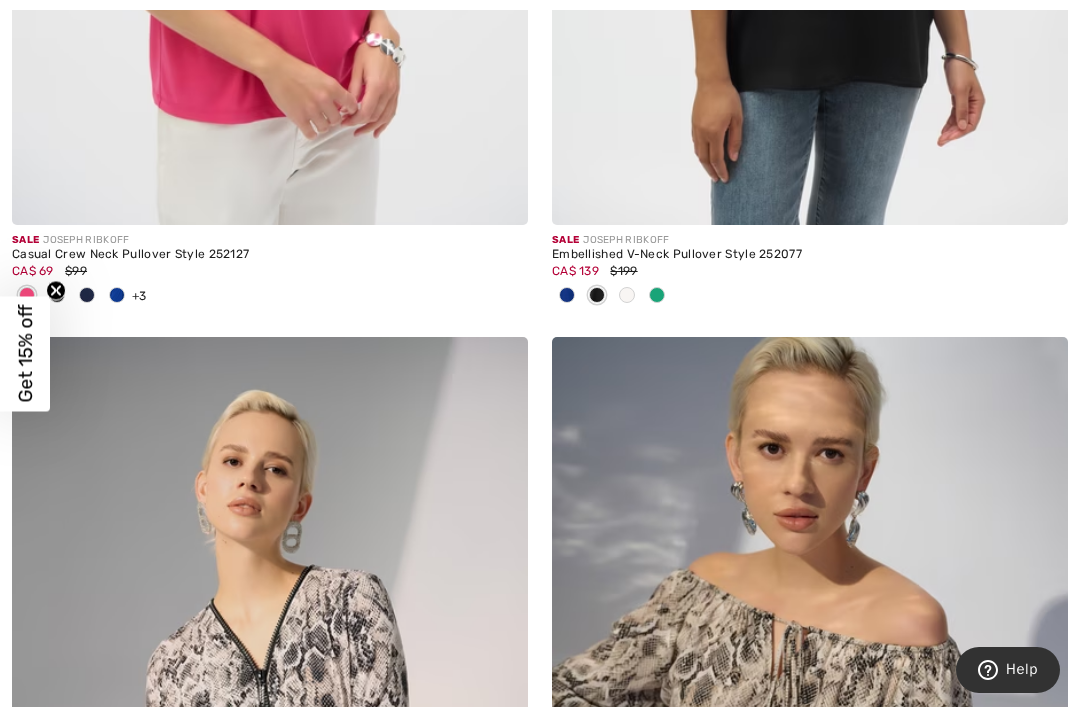 scroll, scrollTop: 1871, scrollLeft: 0, axis: vertical 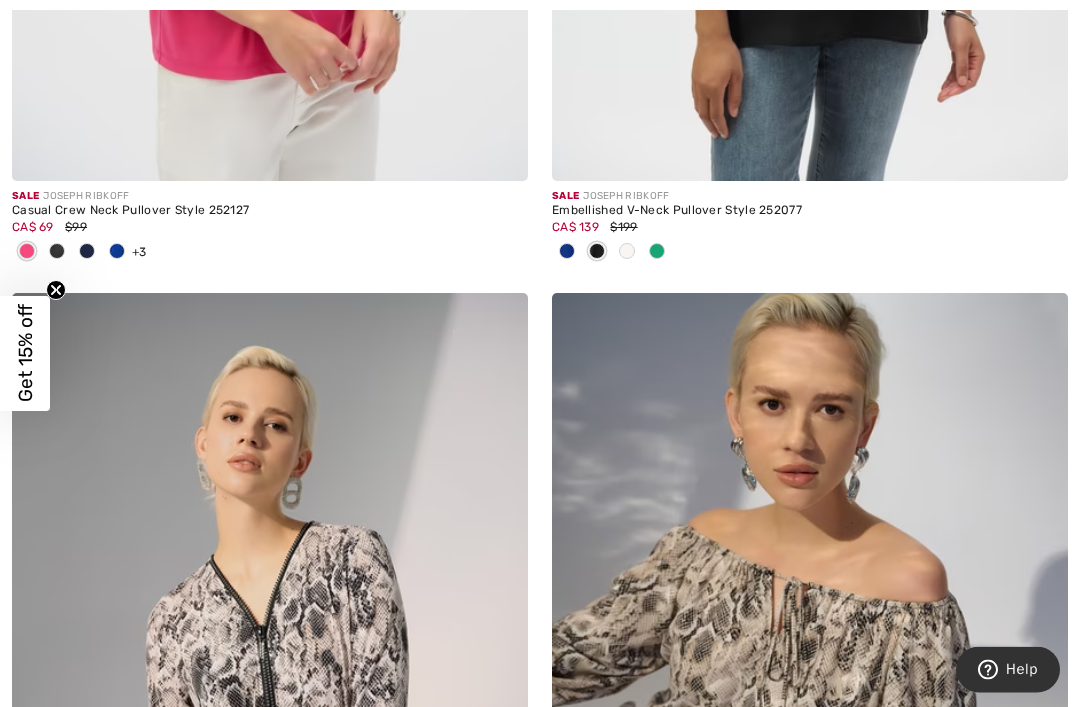 click at bounding box center (567, 253) 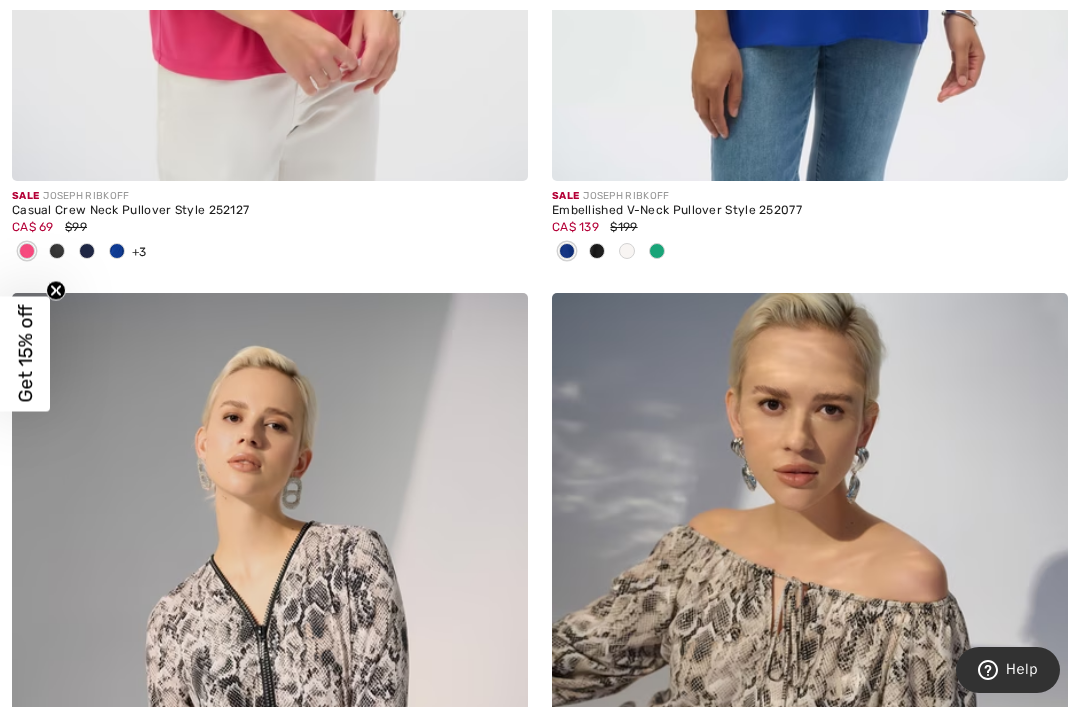 click at bounding box center [567, 251] 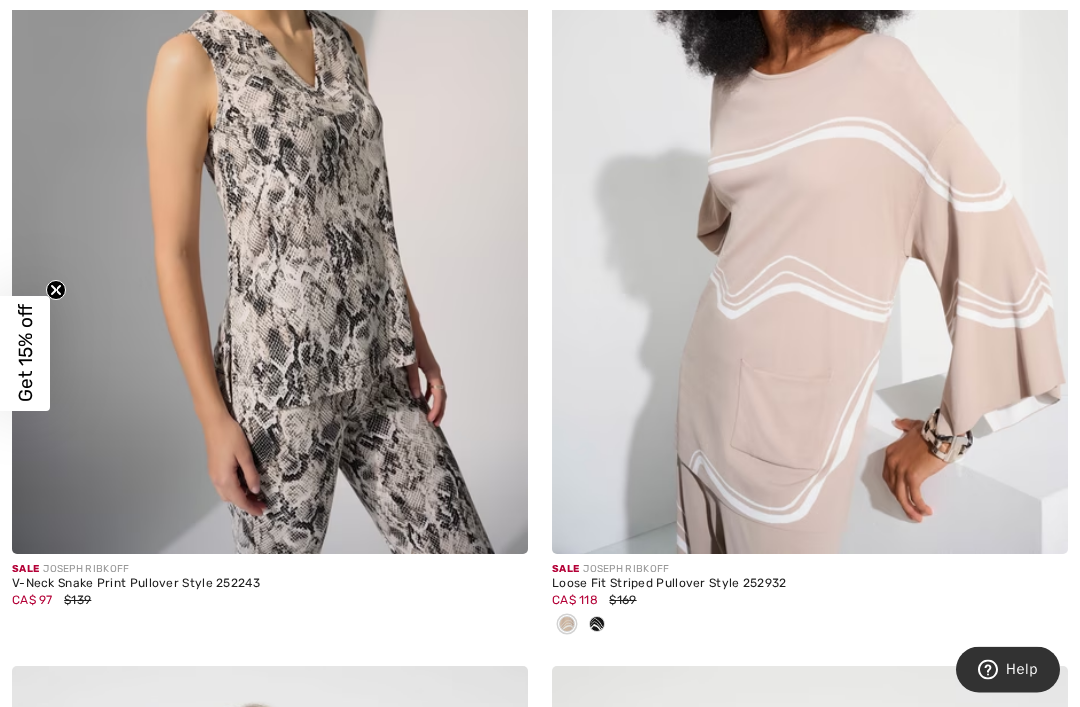 scroll, scrollTop: 11553, scrollLeft: 0, axis: vertical 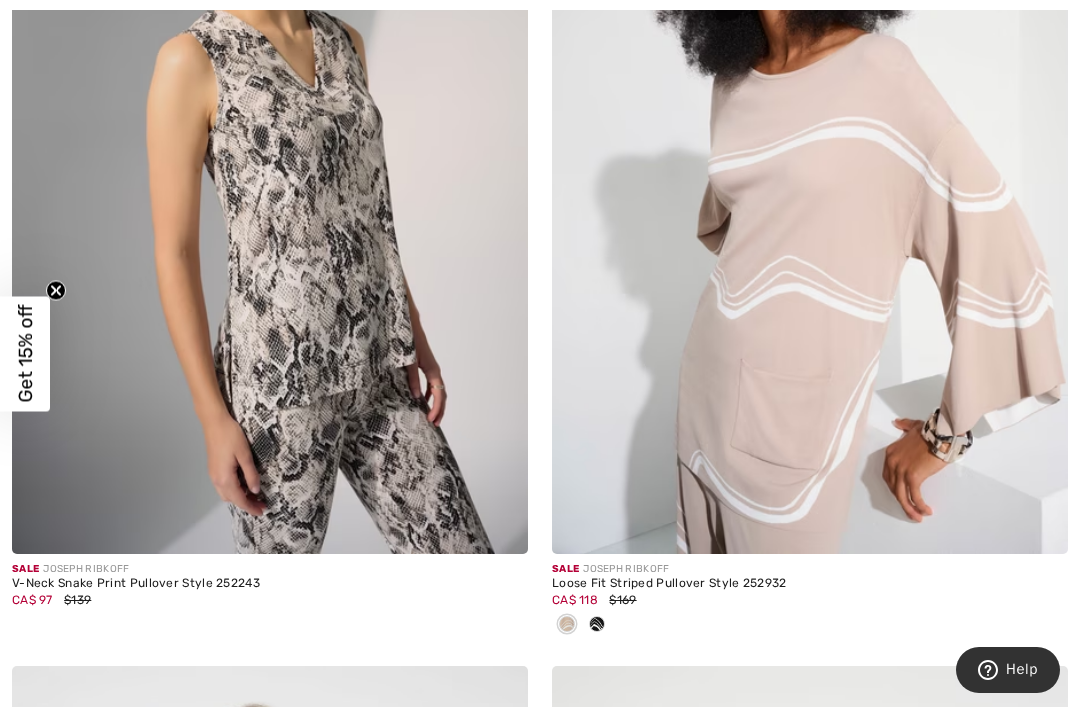 click at bounding box center (597, 625) 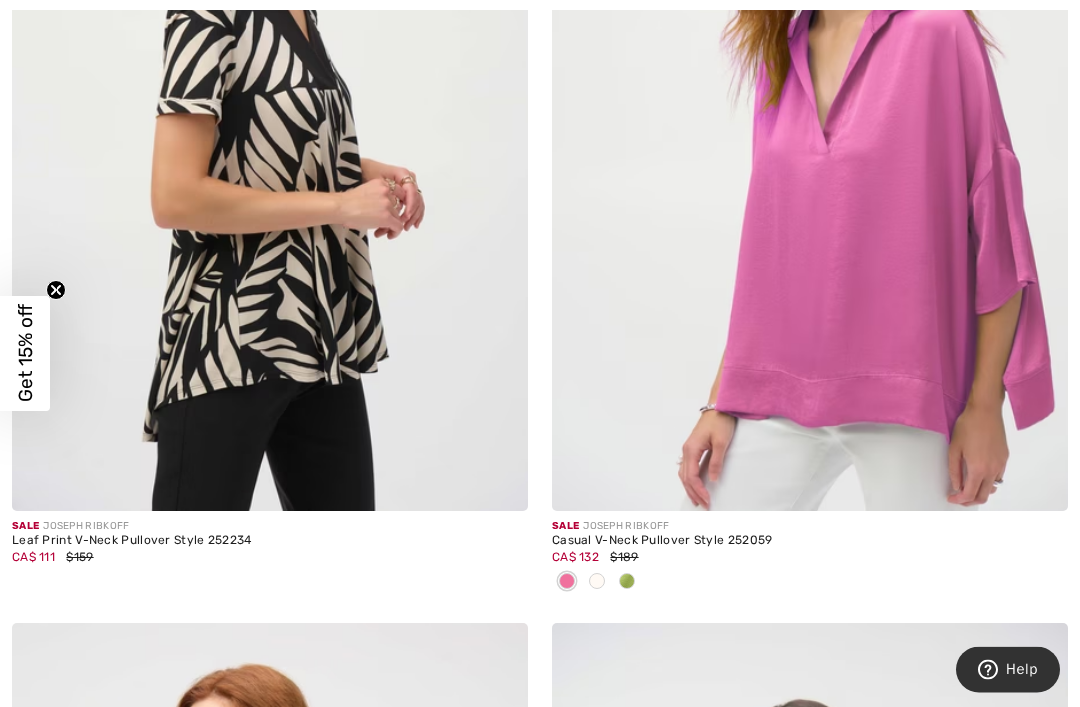 scroll, scrollTop: 12482, scrollLeft: 0, axis: vertical 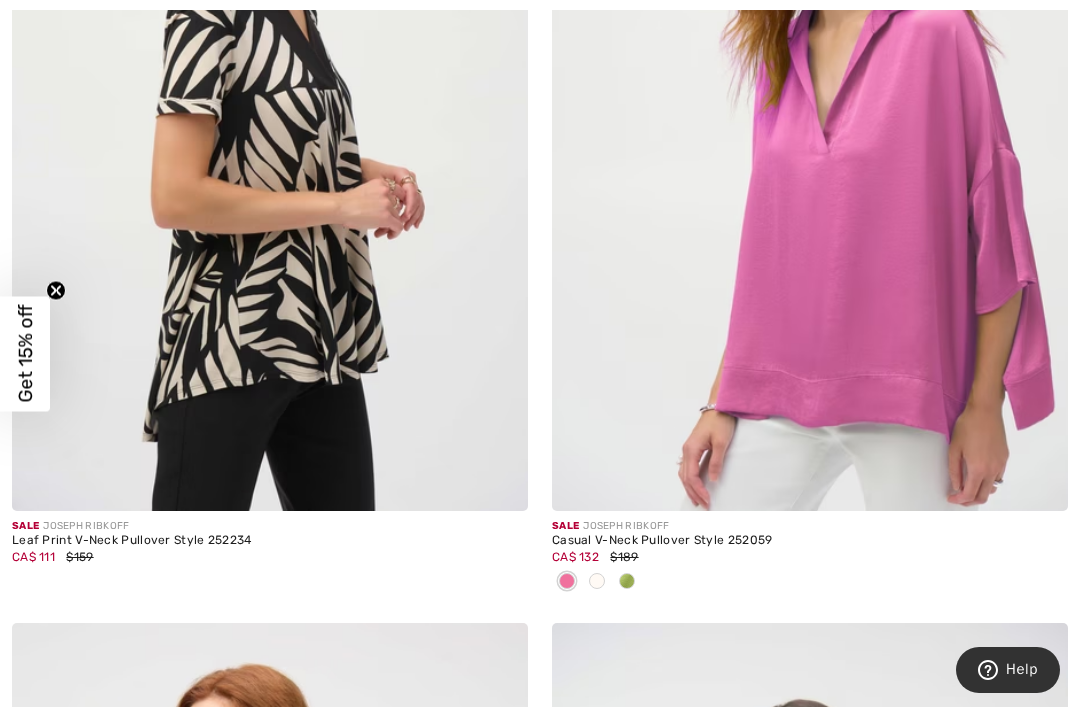 click at bounding box center (810, 582) 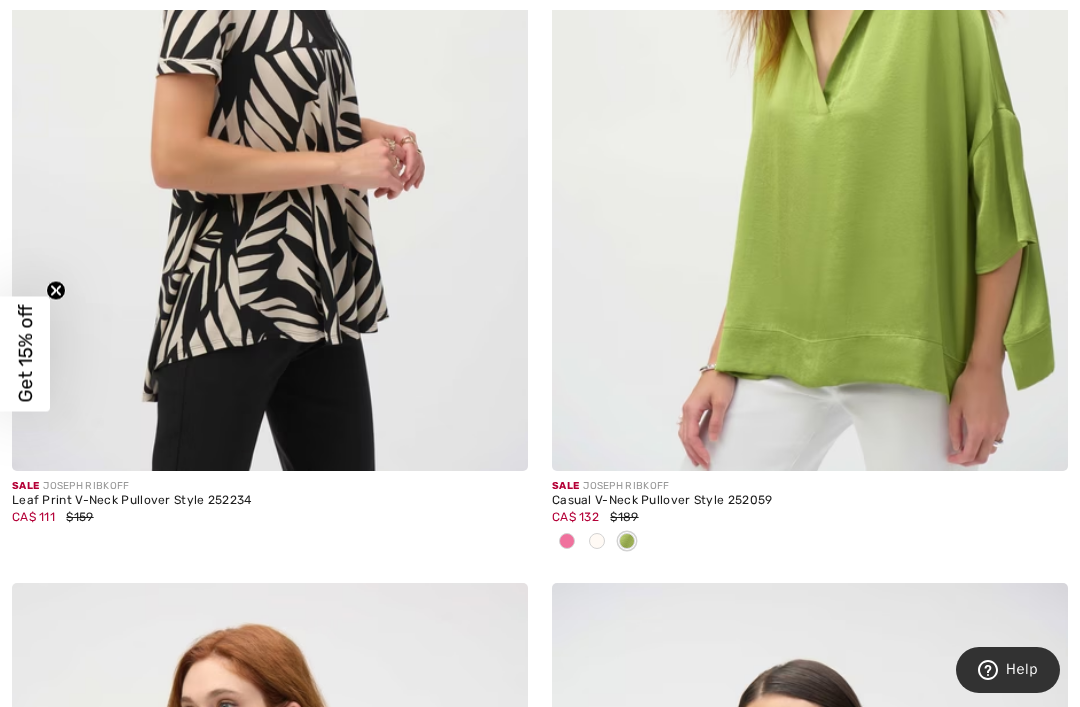 scroll, scrollTop: 12523, scrollLeft: 0, axis: vertical 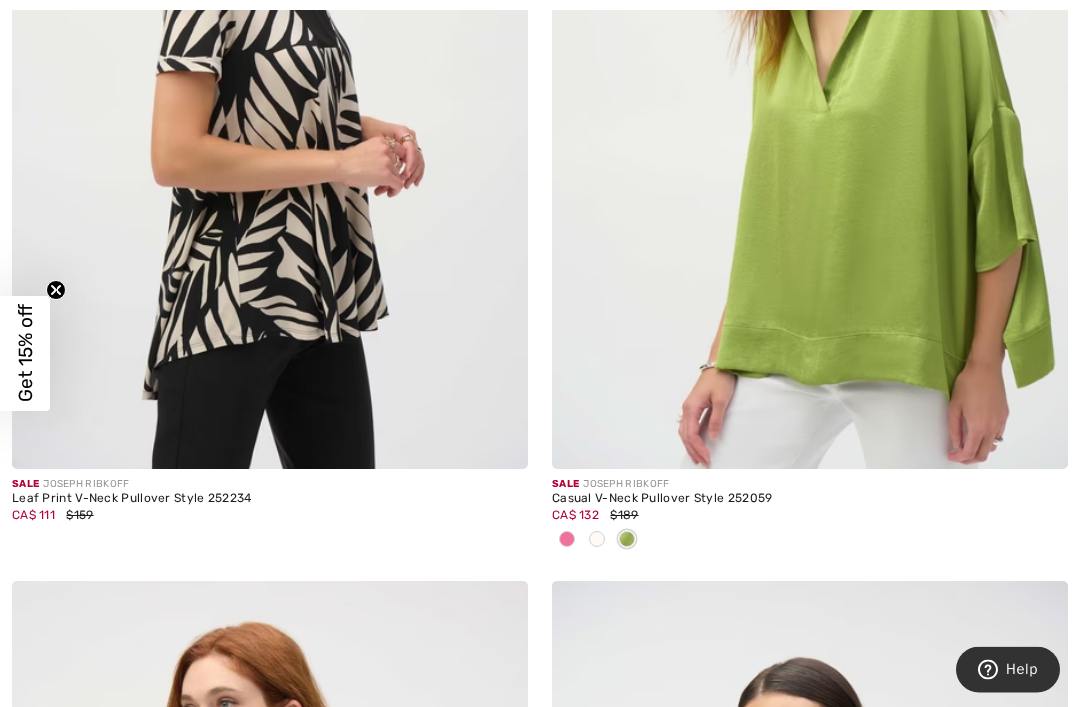 click at bounding box center (567, 540) 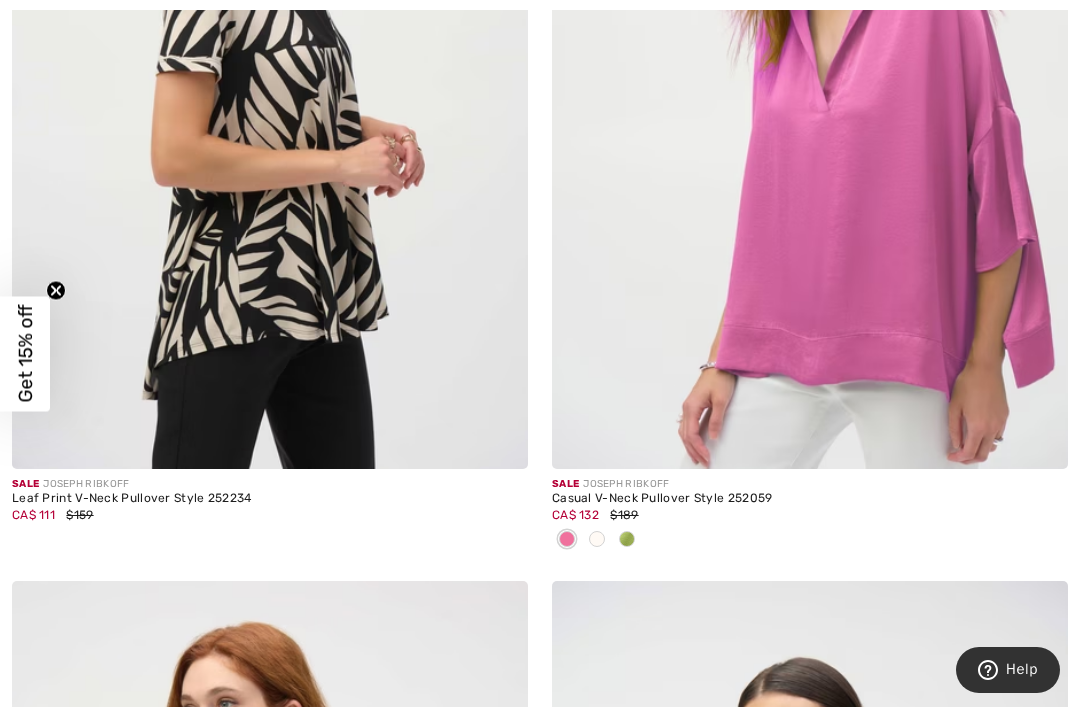 click at bounding box center (597, 540) 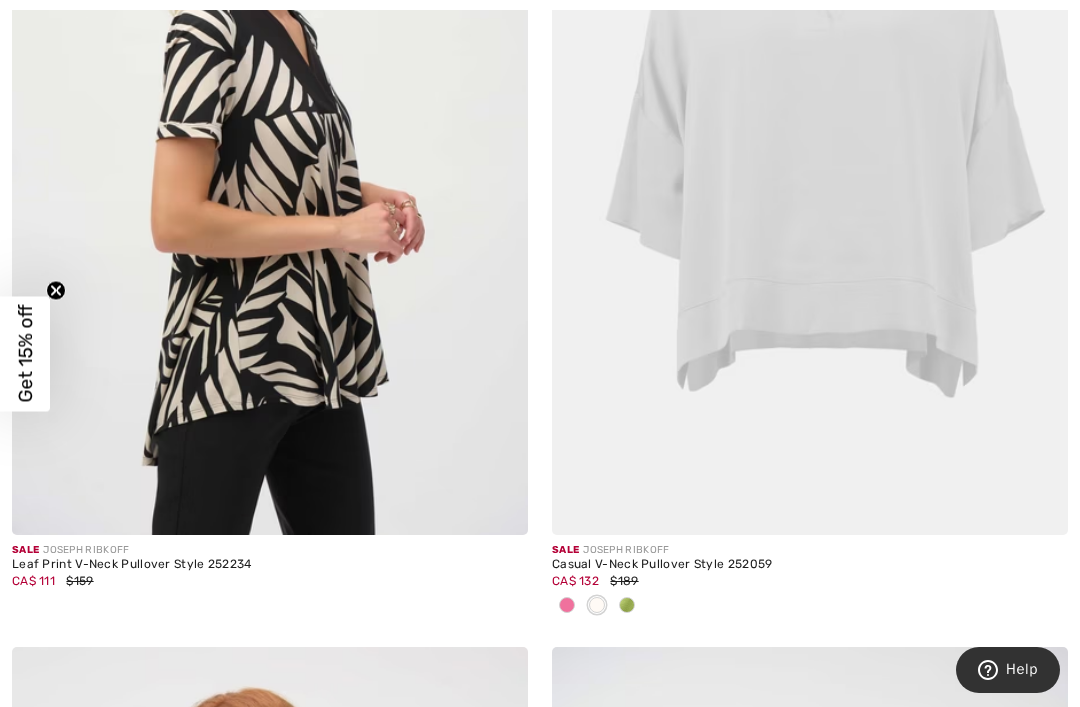 scroll, scrollTop: 12478, scrollLeft: 0, axis: vertical 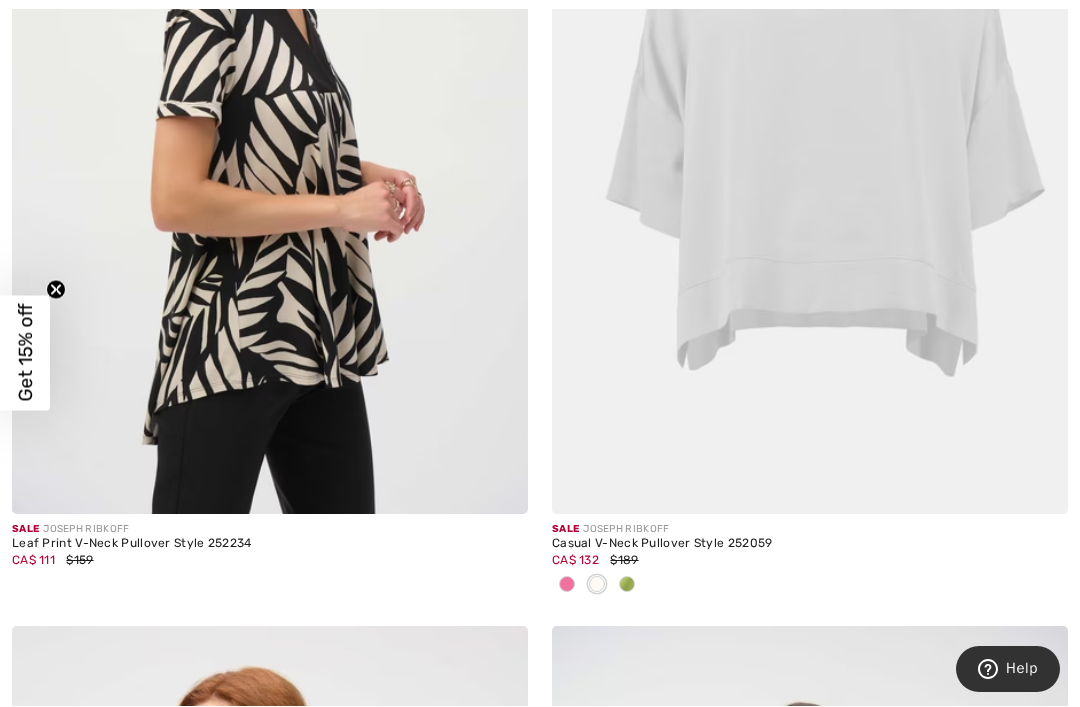 click at bounding box center [567, 585] 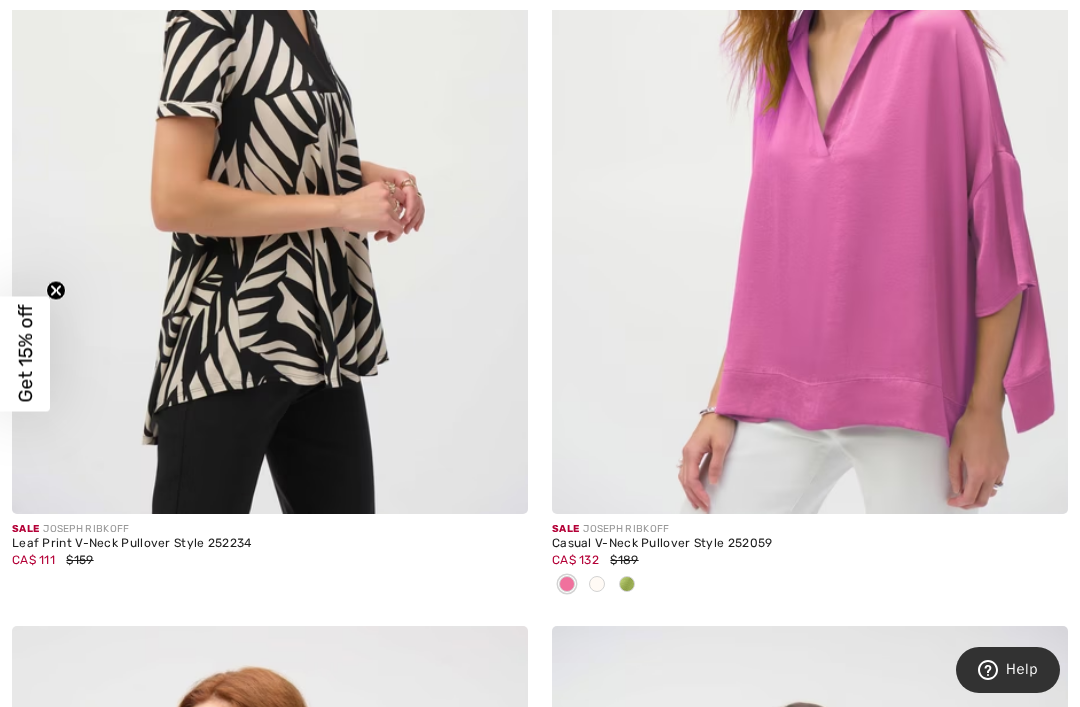 click at bounding box center [810, 127] 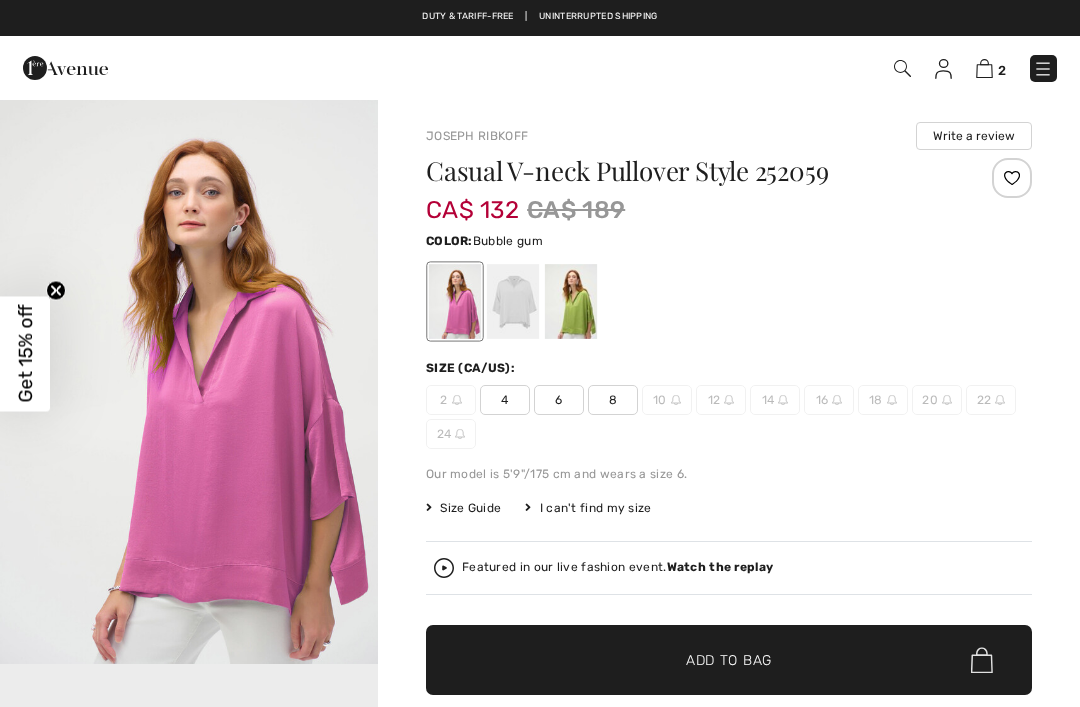 scroll, scrollTop: 0, scrollLeft: 0, axis: both 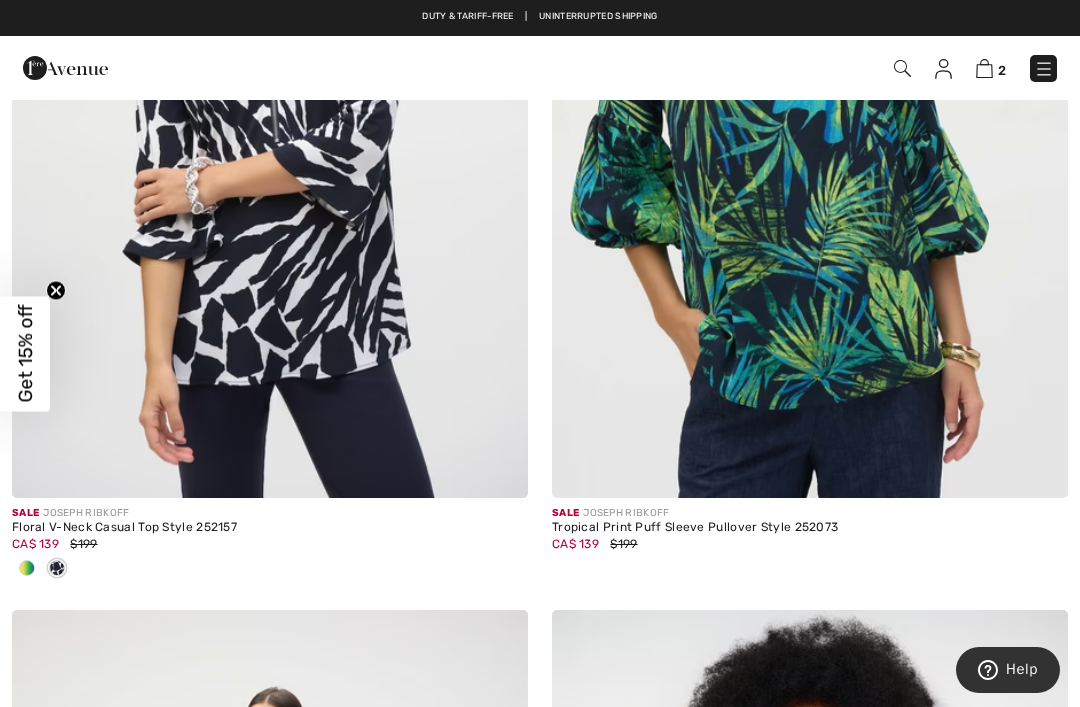 click at bounding box center [27, 569] 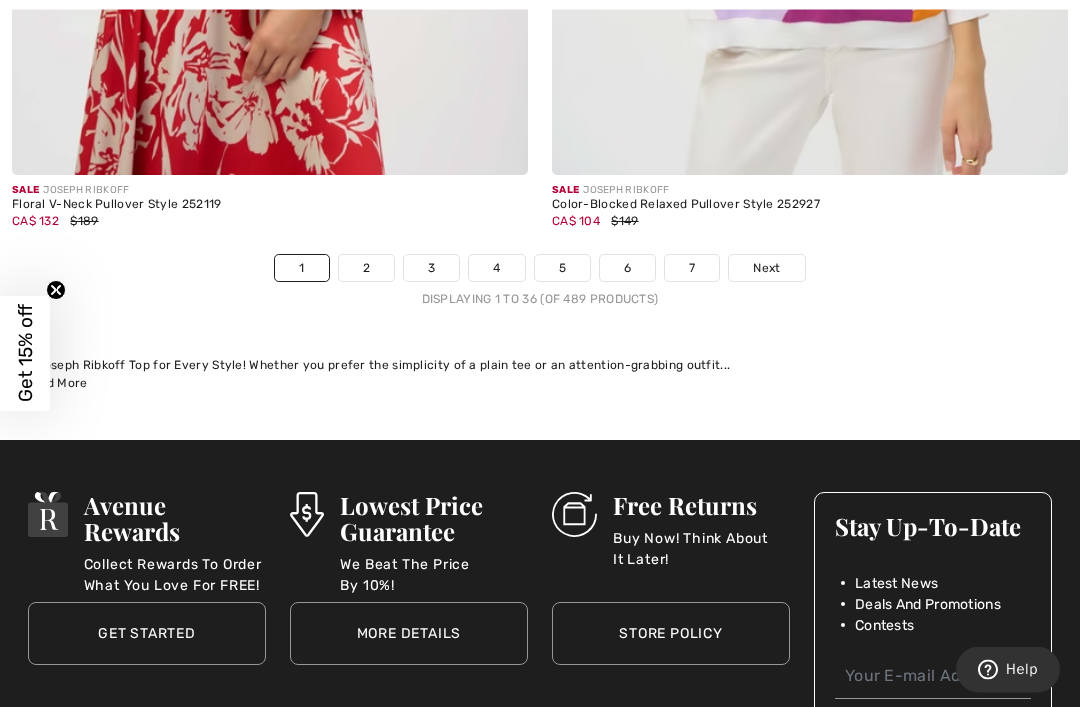 scroll, scrollTop: 16328, scrollLeft: 0, axis: vertical 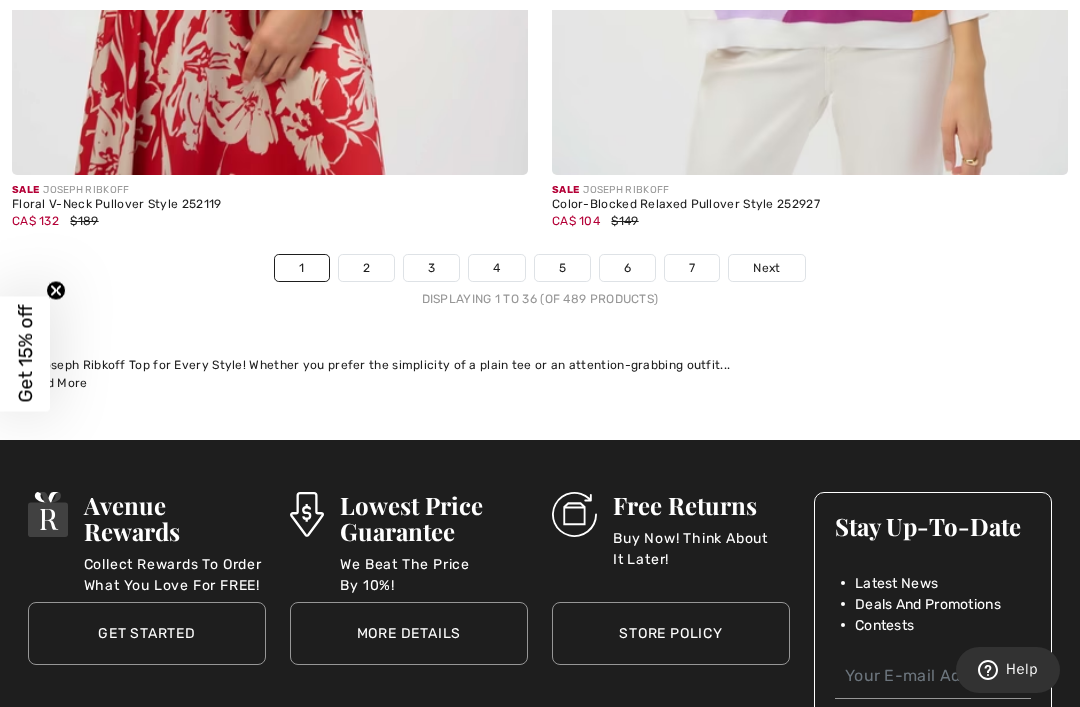 click on "2" at bounding box center [366, 268] 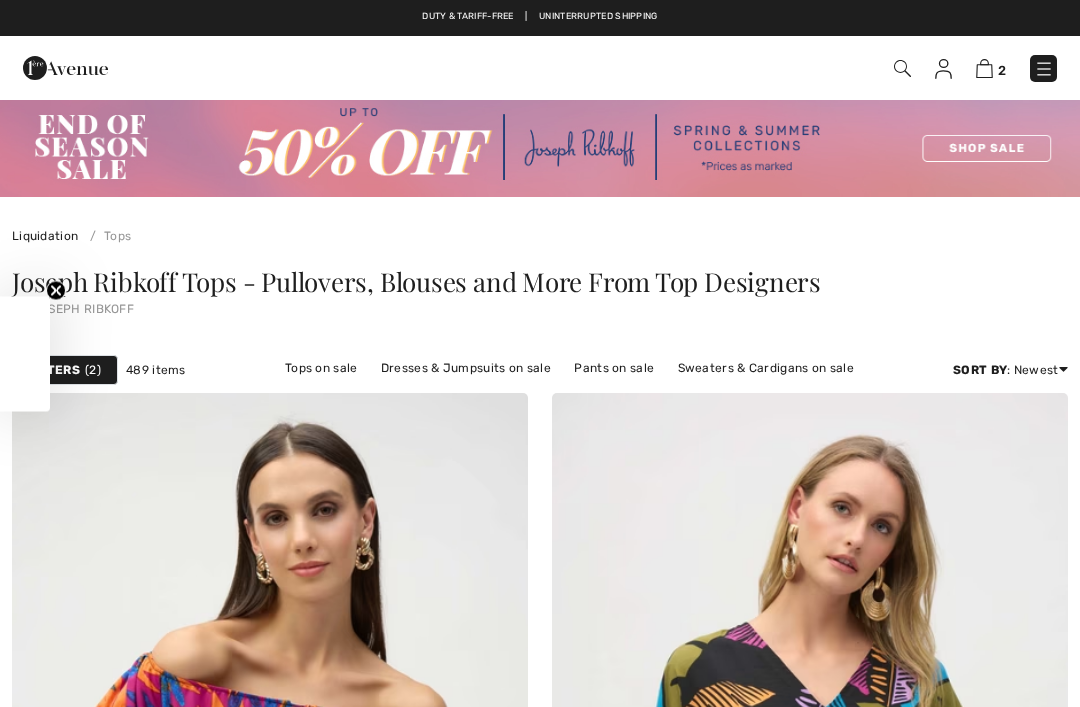 scroll, scrollTop: 427, scrollLeft: 0, axis: vertical 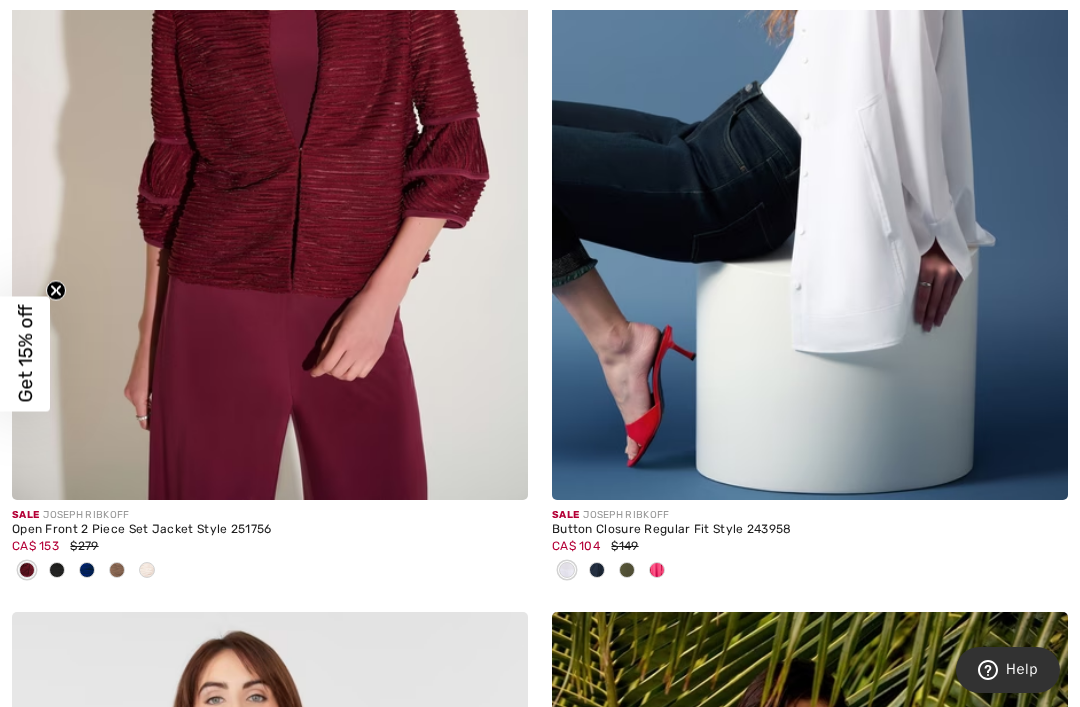 click at bounding box center (657, 570) 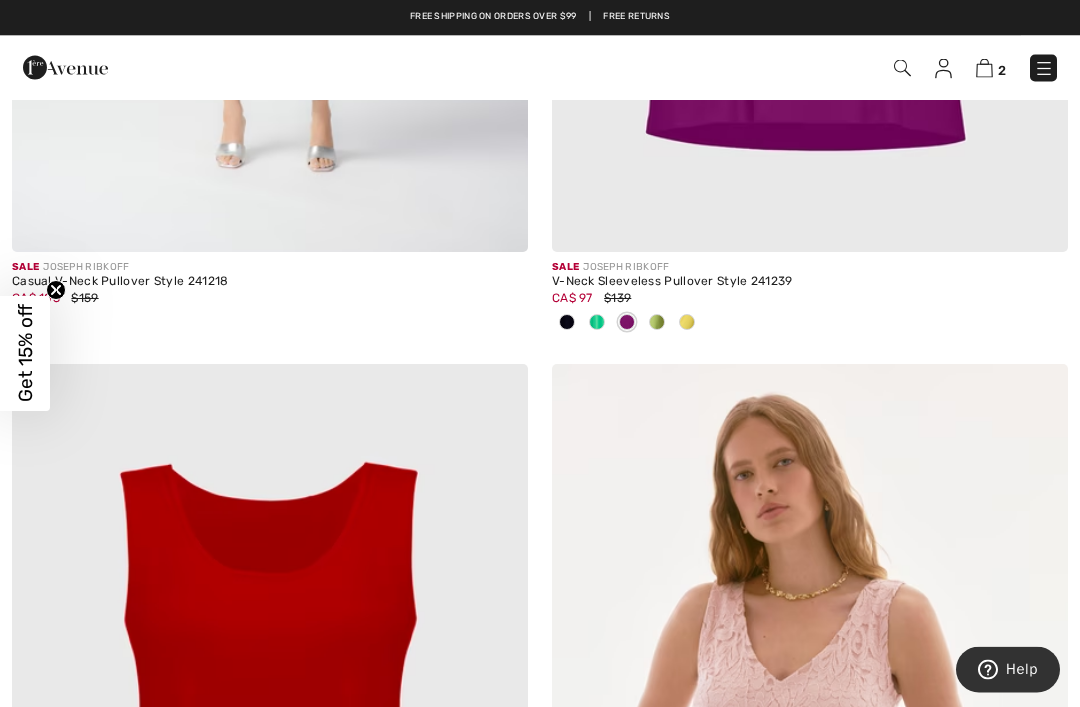 scroll, scrollTop: 14305, scrollLeft: 0, axis: vertical 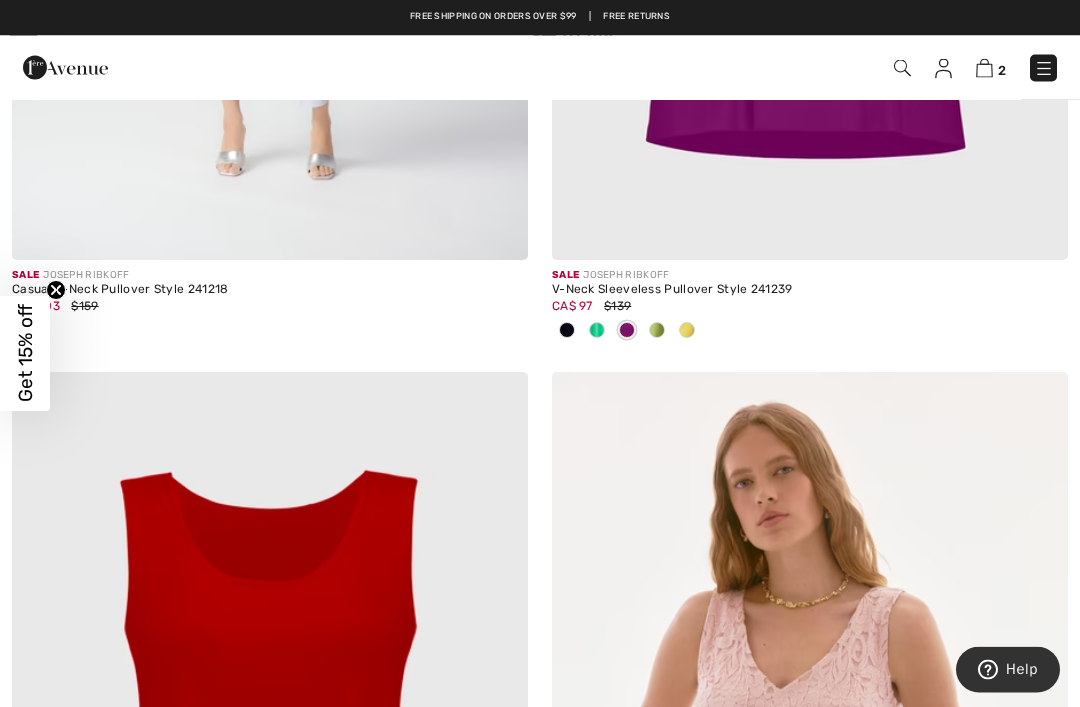 click at bounding box center (657, 332) 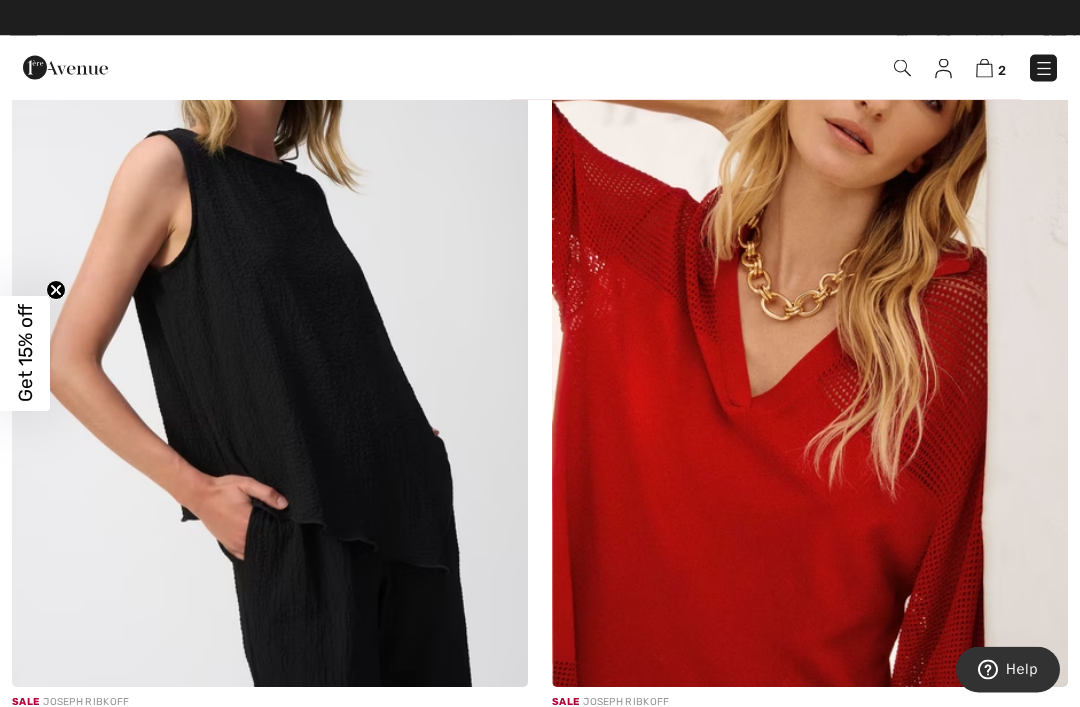 scroll, scrollTop: 15646, scrollLeft: 0, axis: vertical 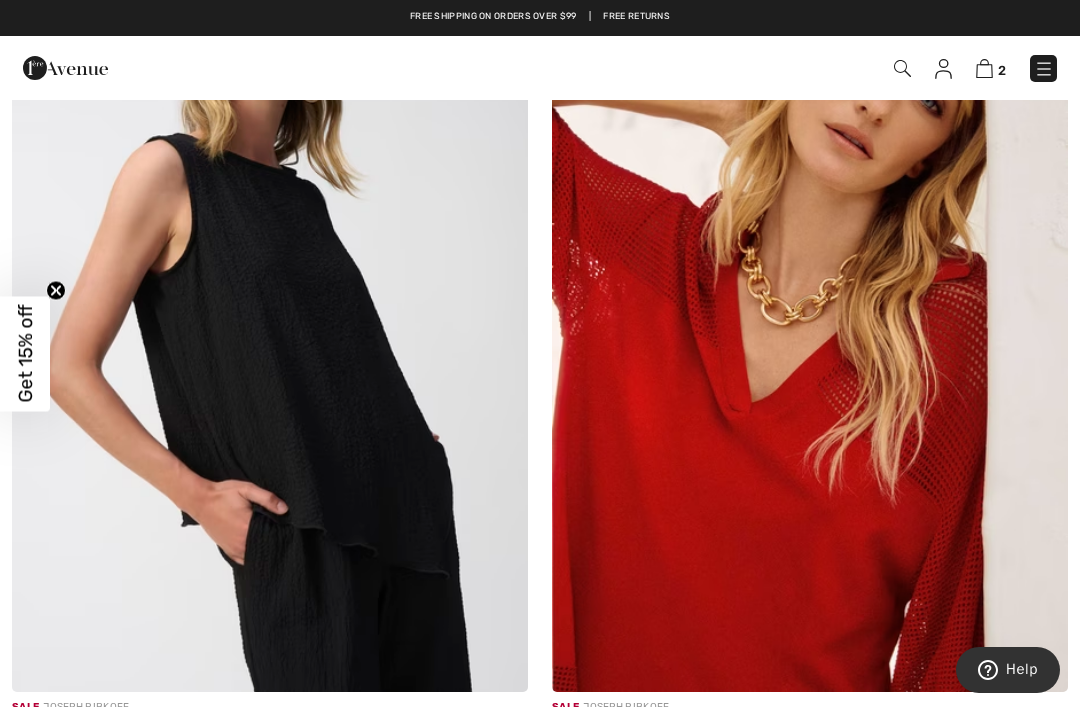 click at bounding box center [627, 763] 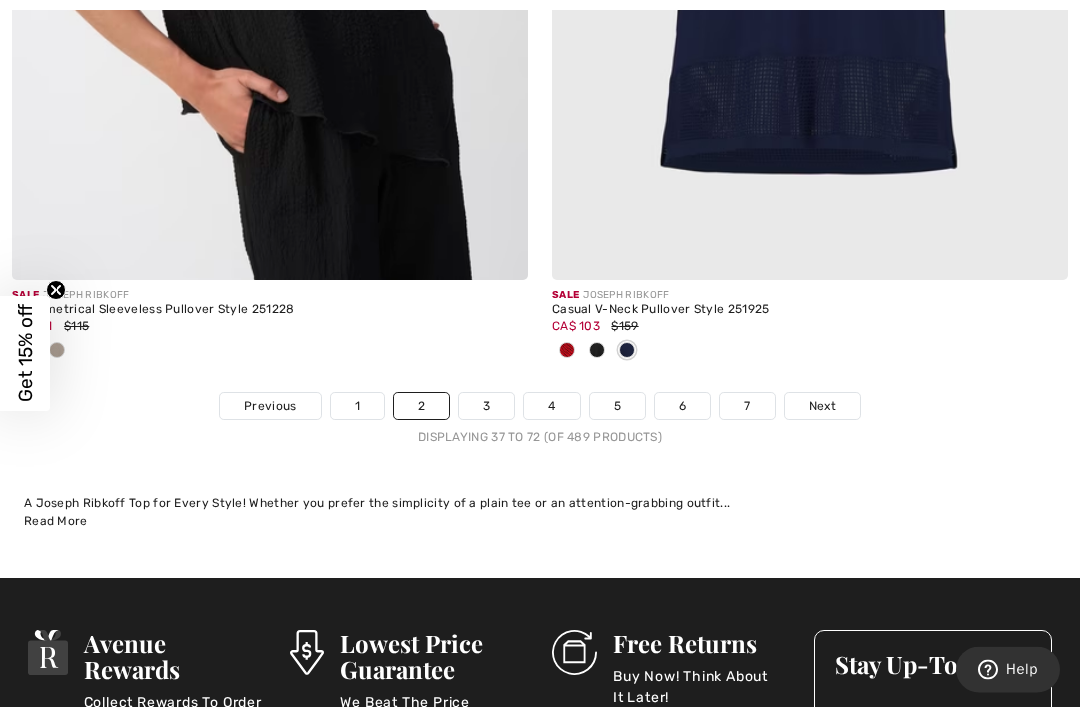 scroll, scrollTop: 16068, scrollLeft: 0, axis: vertical 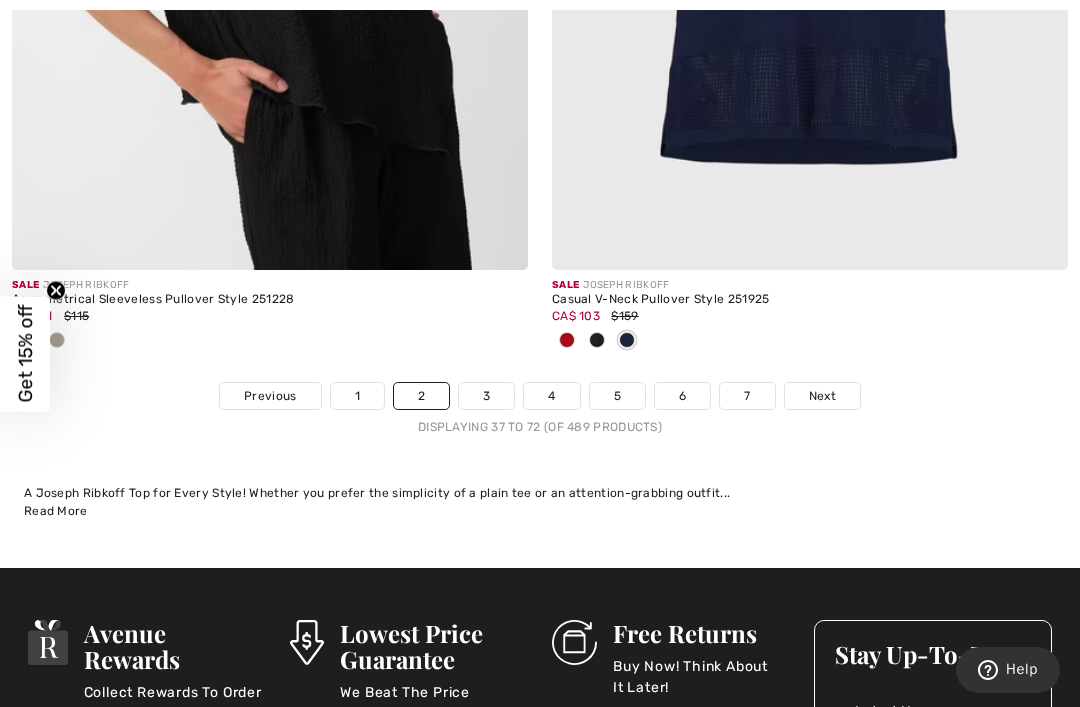 click on "3" at bounding box center [486, 396] 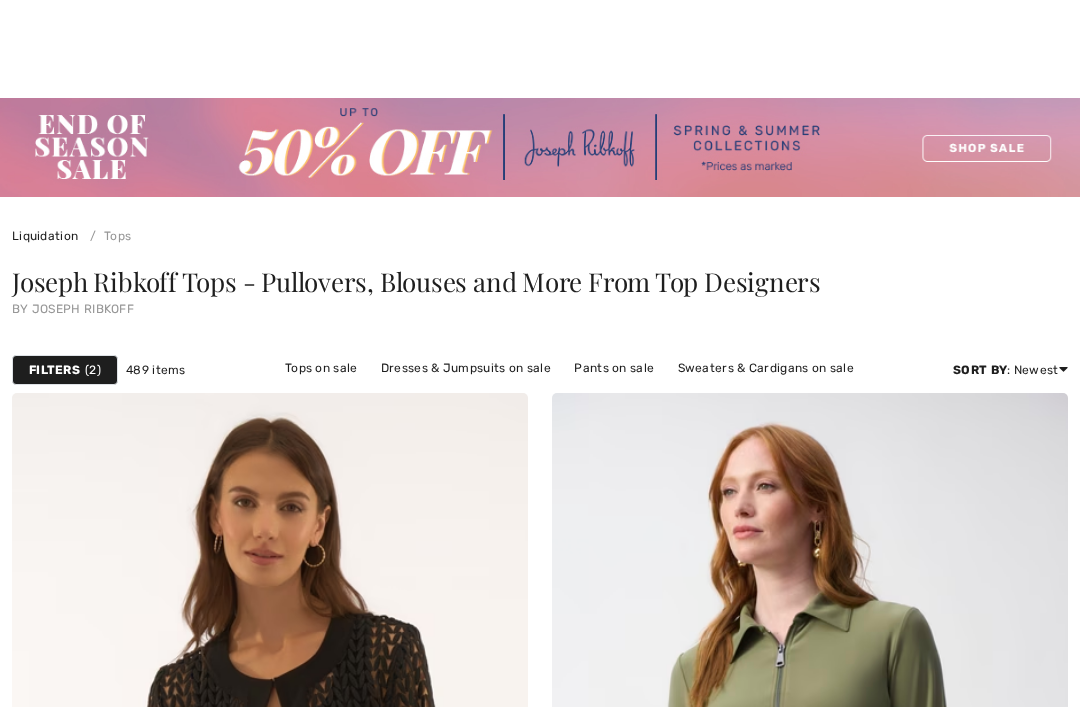 scroll, scrollTop: 273, scrollLeft: 0, axis: vertical 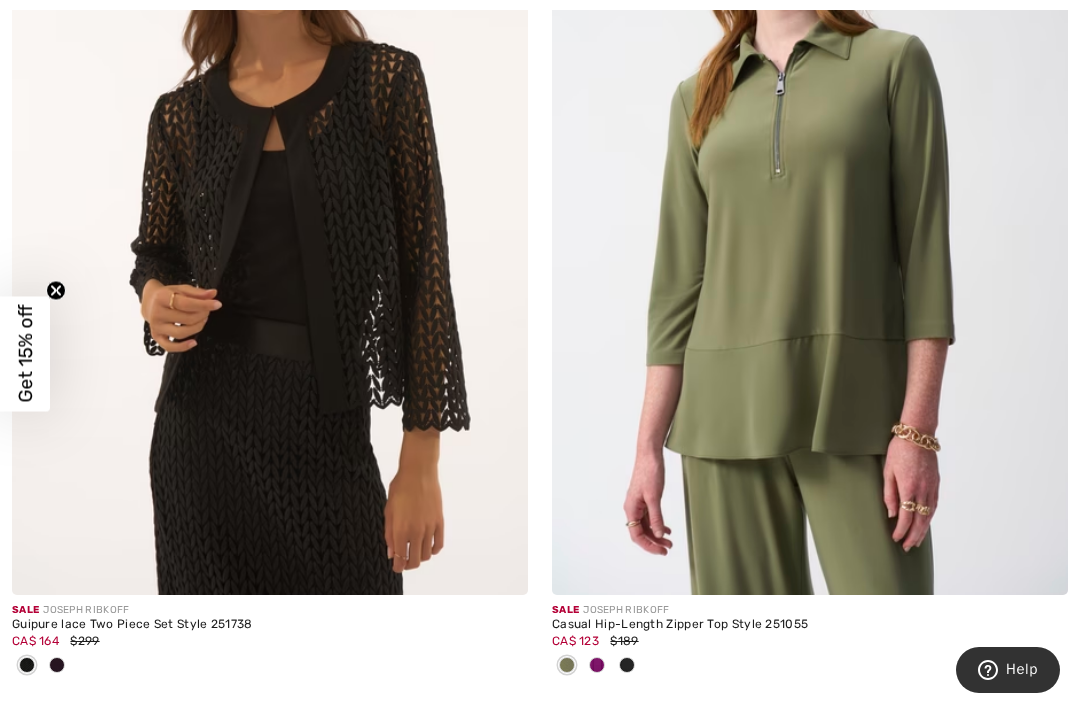 click at bounding box center [597, 665] 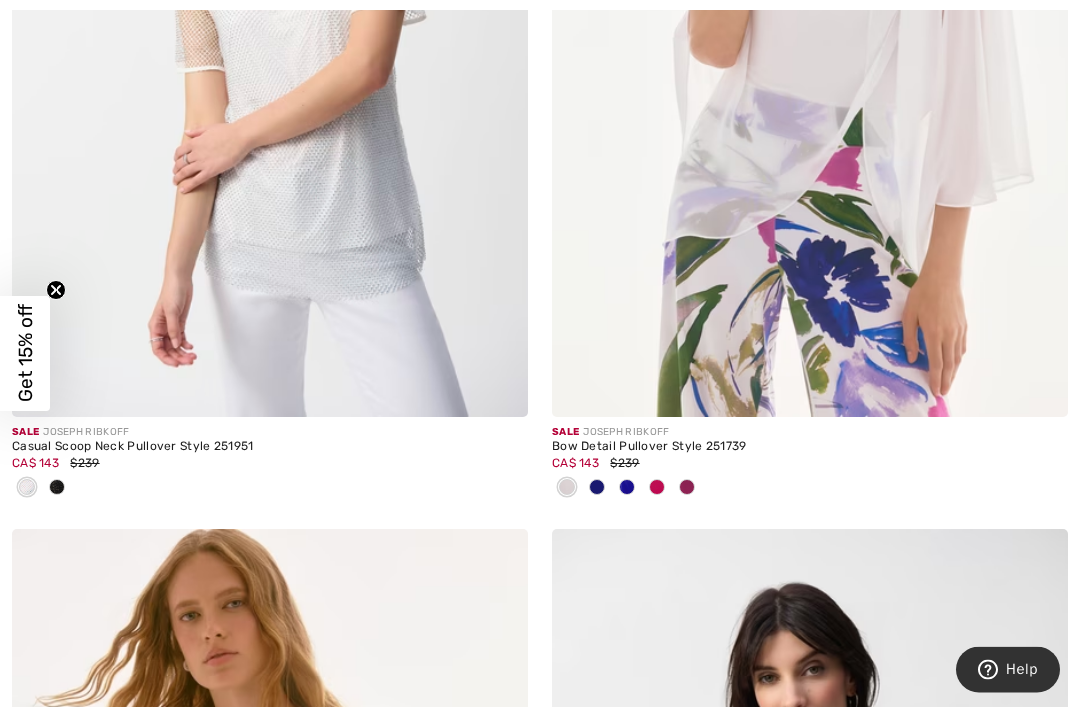 scroll, scrollTop: 1675, scrollLeft: 0, axis: vertical 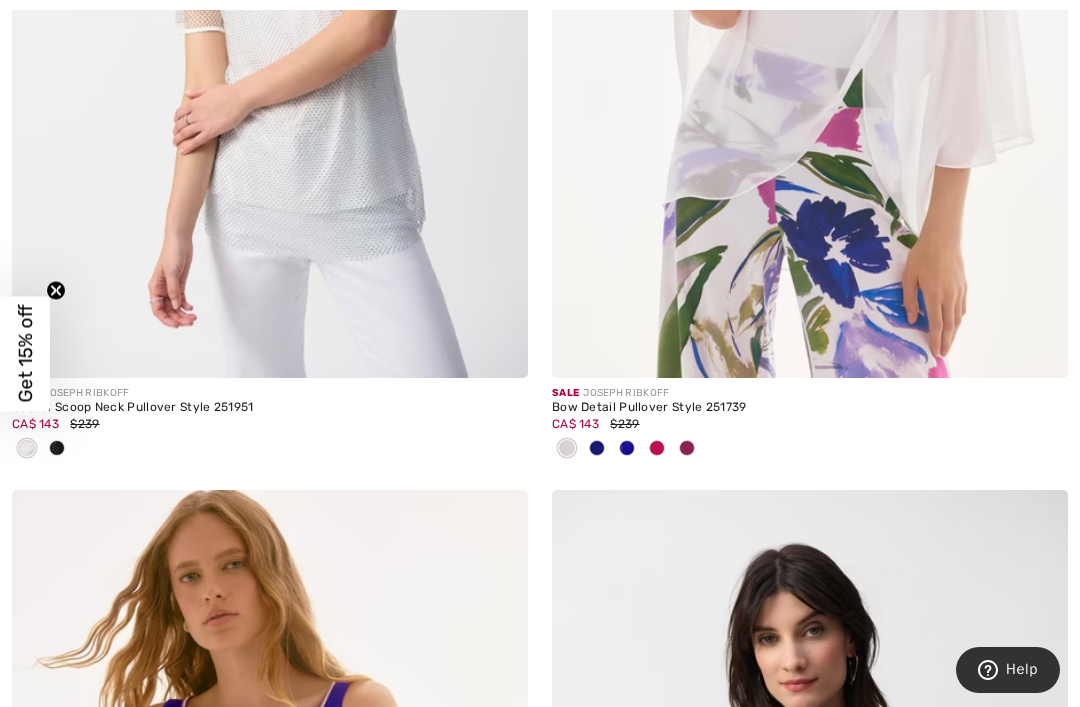 click at bounding box center (657, 448) 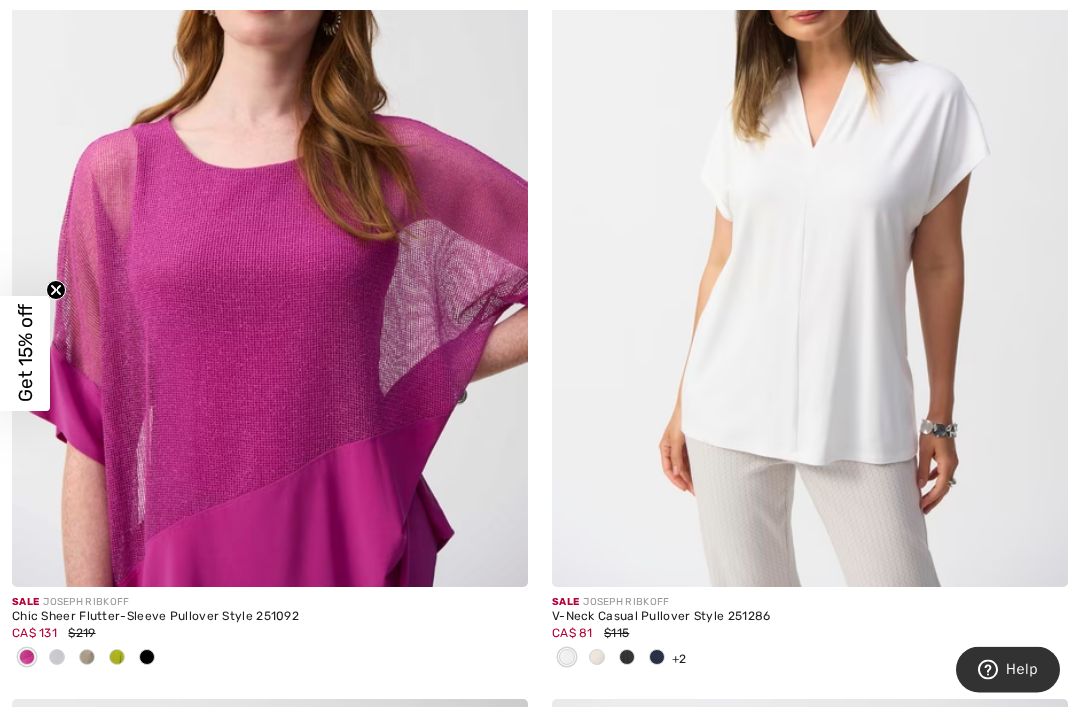 scroll, scrollTop: 3237, scrollLeft: 0, axis: vertical 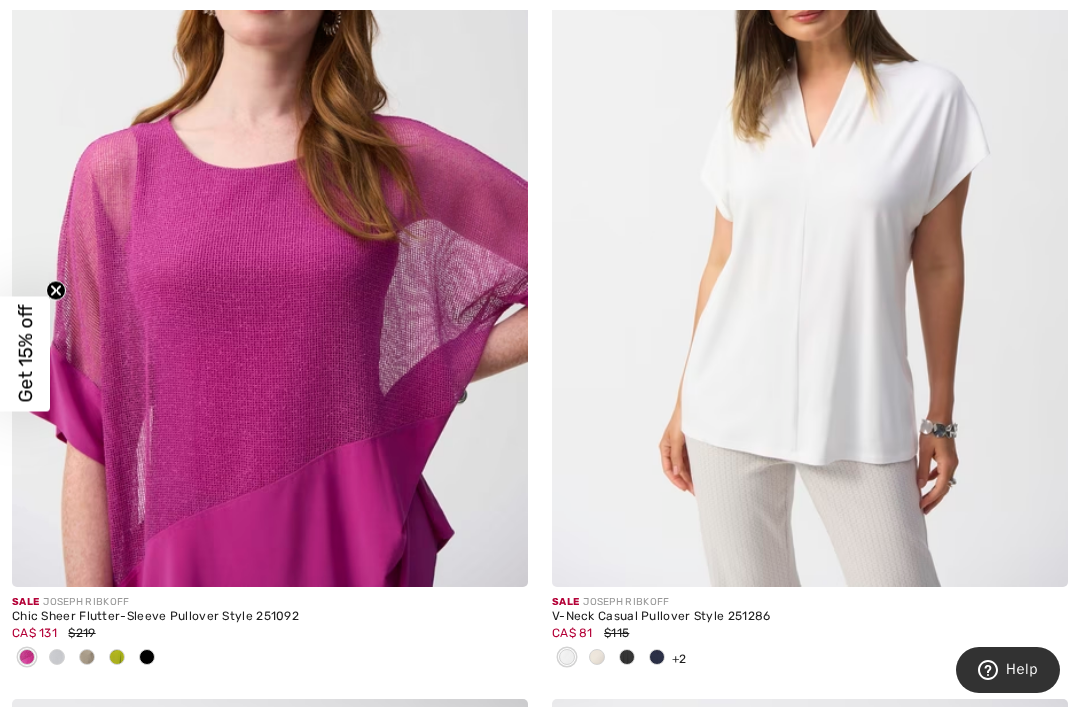 click at bounding box center [597, 658] 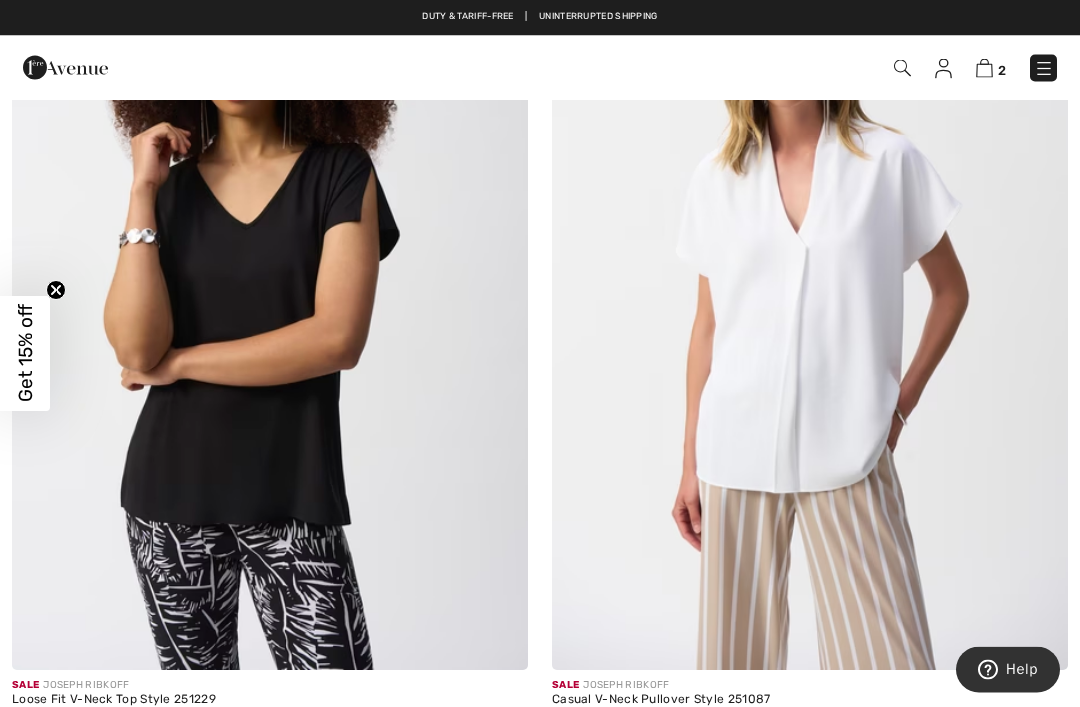 scroll, scrollTop: 4041, scrollLeft: 0, axis: vertical 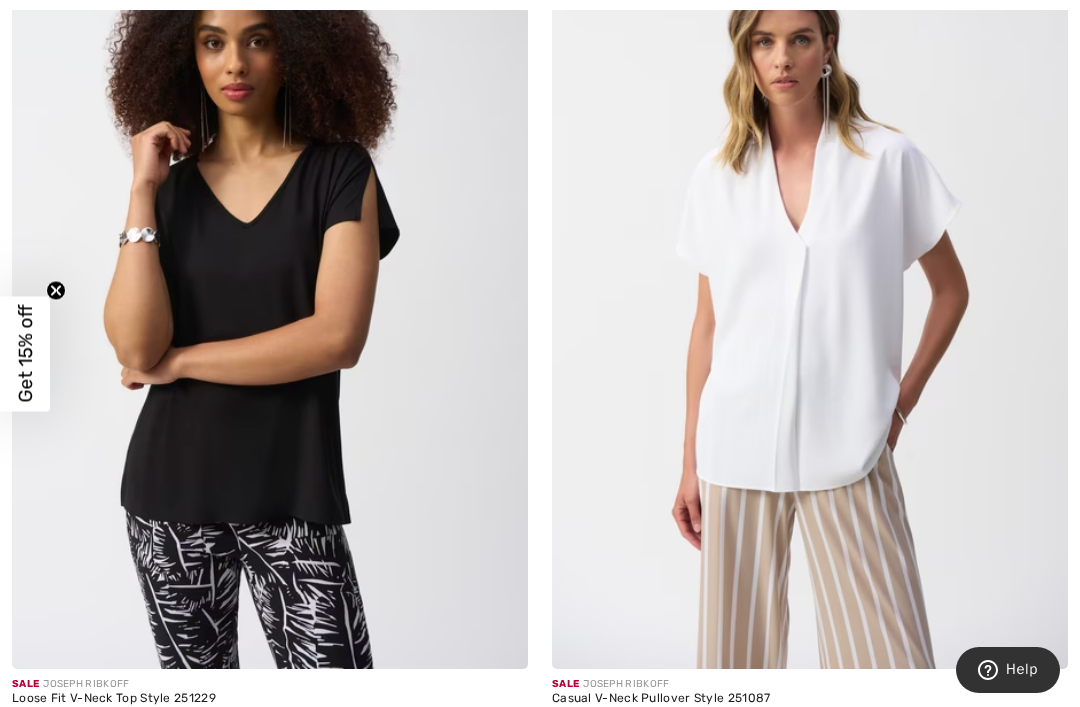 click at bounding box center (810, 282) 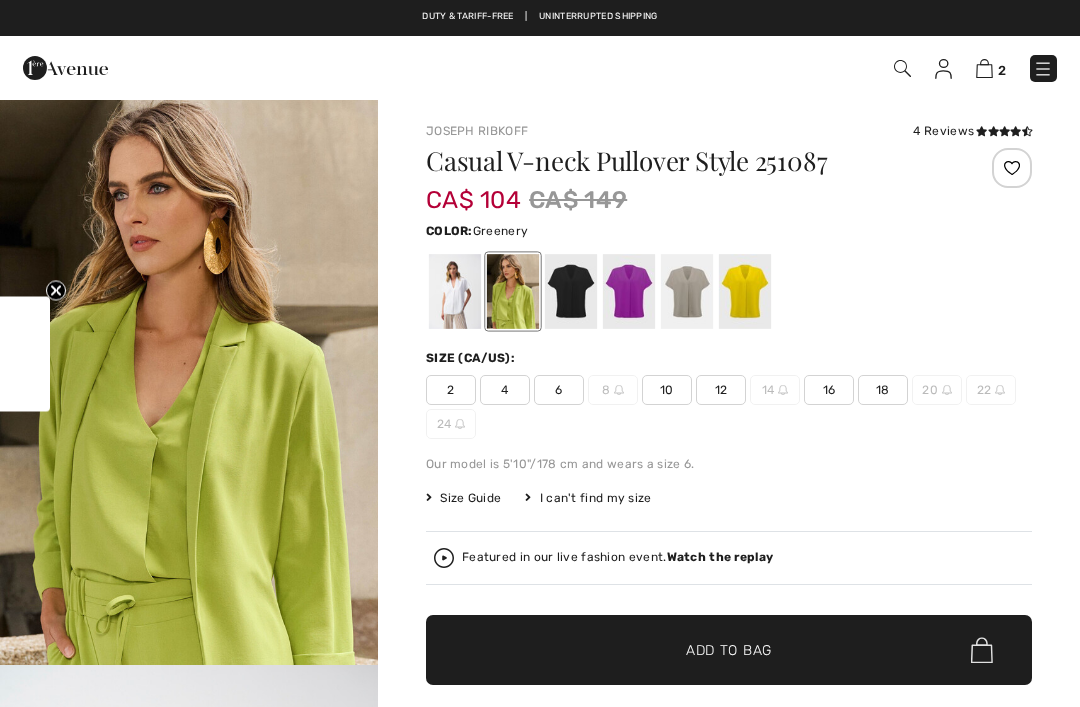 scroll, scrollTop: 0, scrollLeft: 0, axis: both 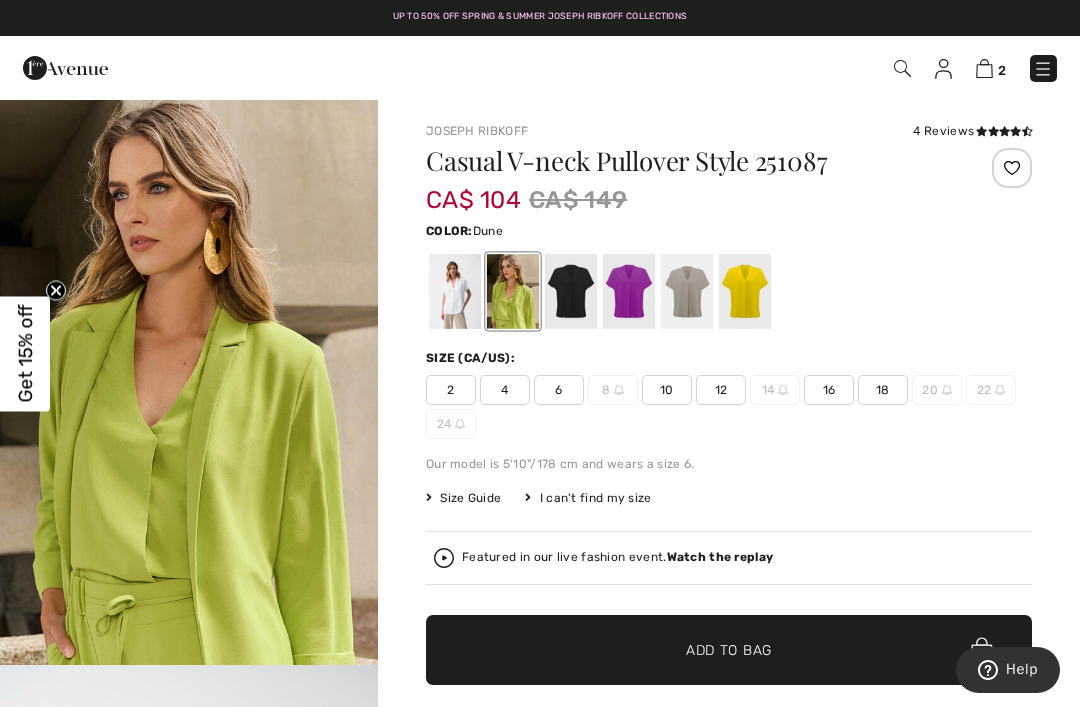 click at bounding box center [687, 291] 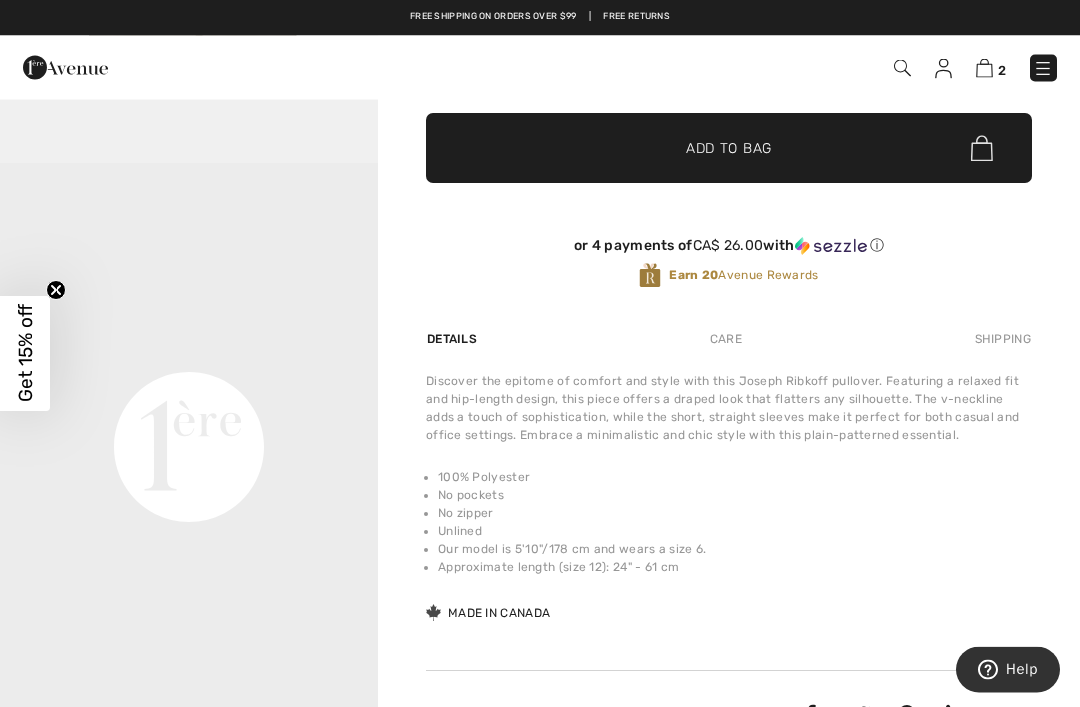 scroll, scrollTop: 502, scrollLeft: 0, axis: vertical 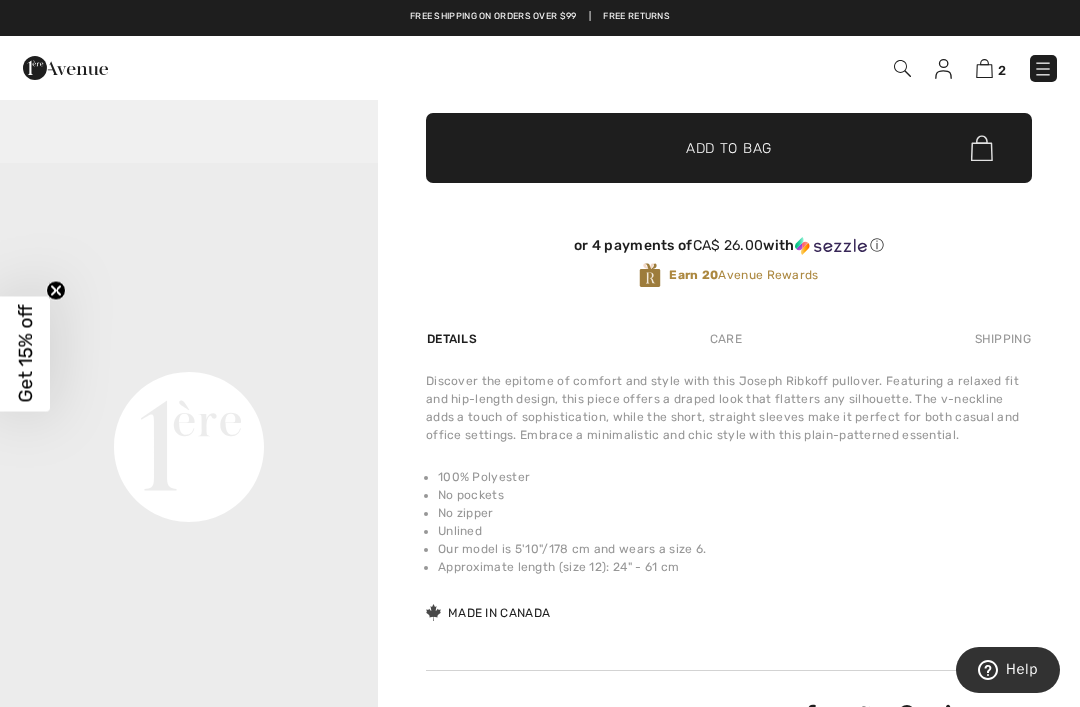 click on "Care" at bounding box center (726, 339) 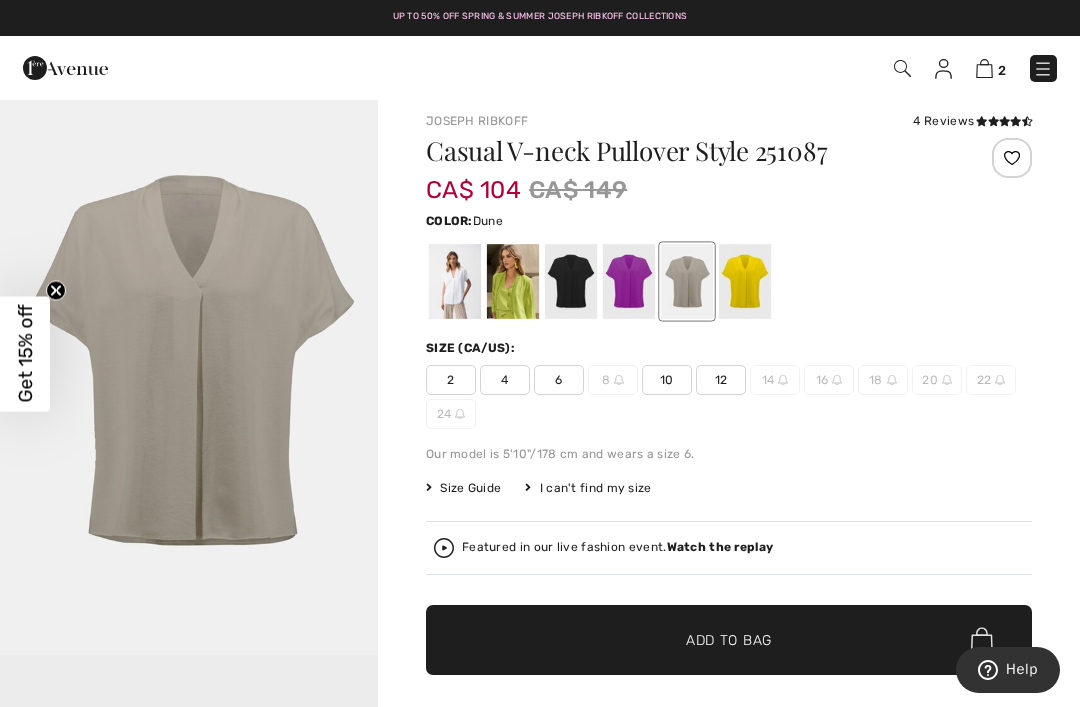 scroll, scrollTop: 0, scrollLeft: 0, axis: both 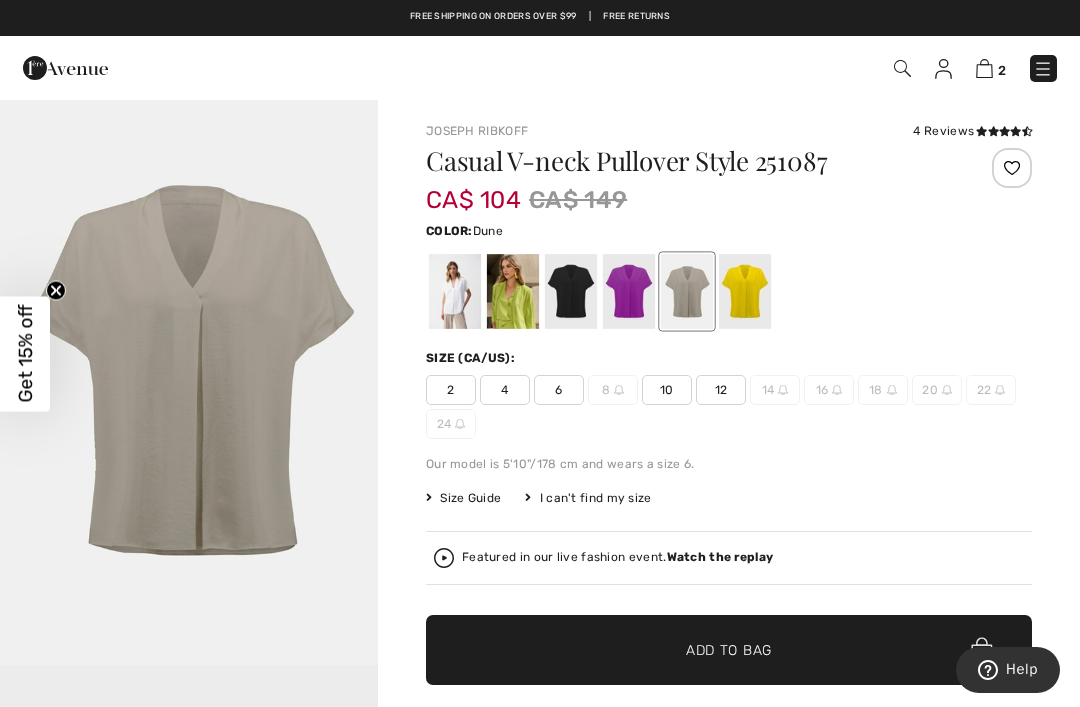 click at bounding box center [513, 291] 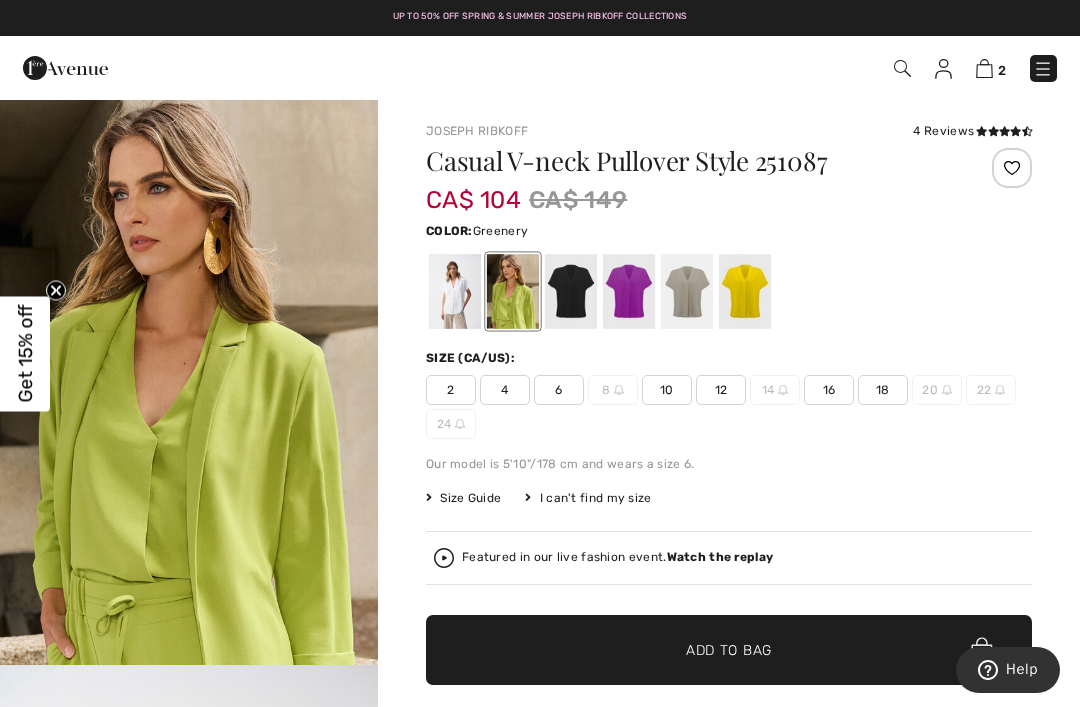 click at bounding box center [729, 291] 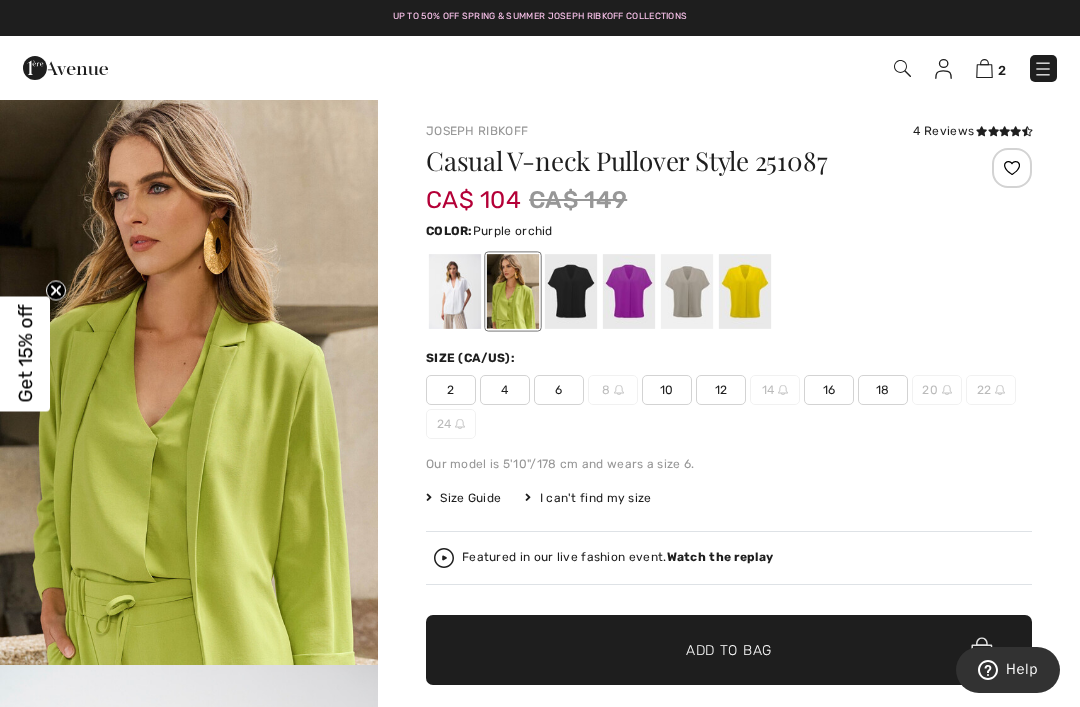 click at bounding box center (629, 291) 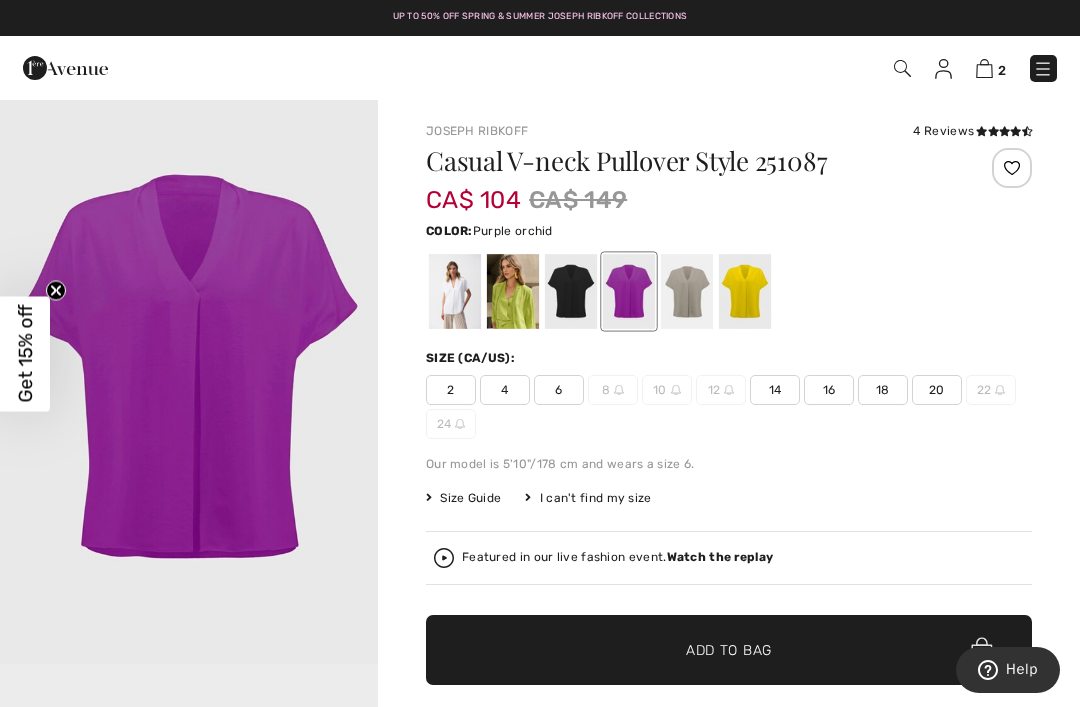 click at bounding box center [571, 291] 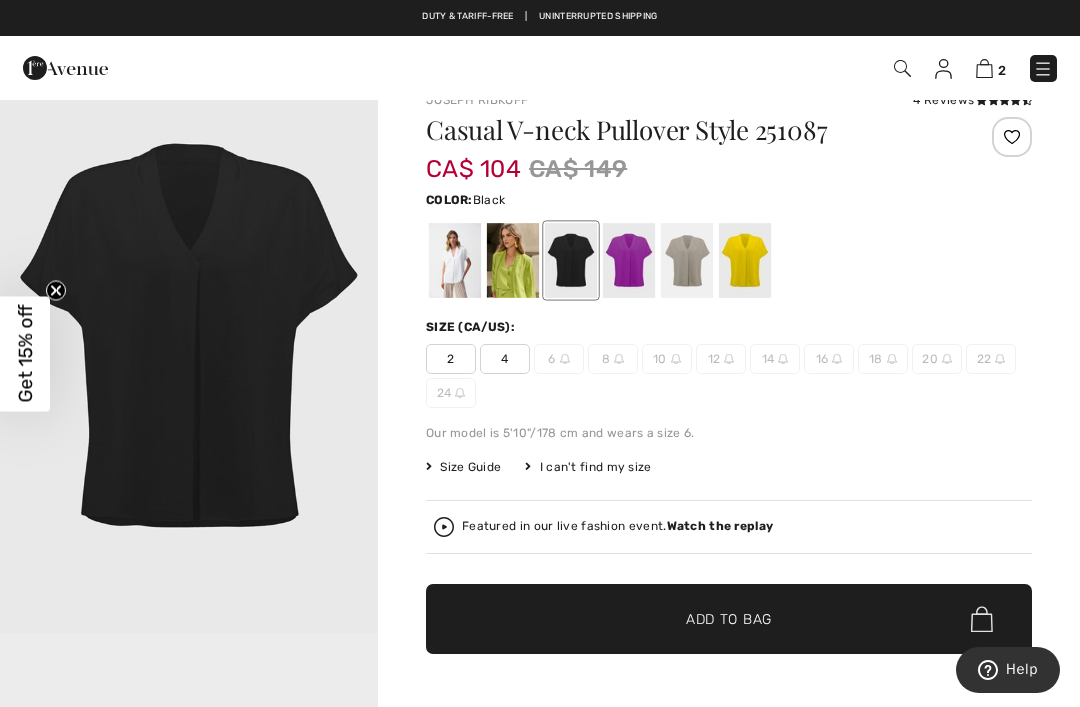 scroll, scrollTop: 30, scrollLeft: 0, axis: vertical 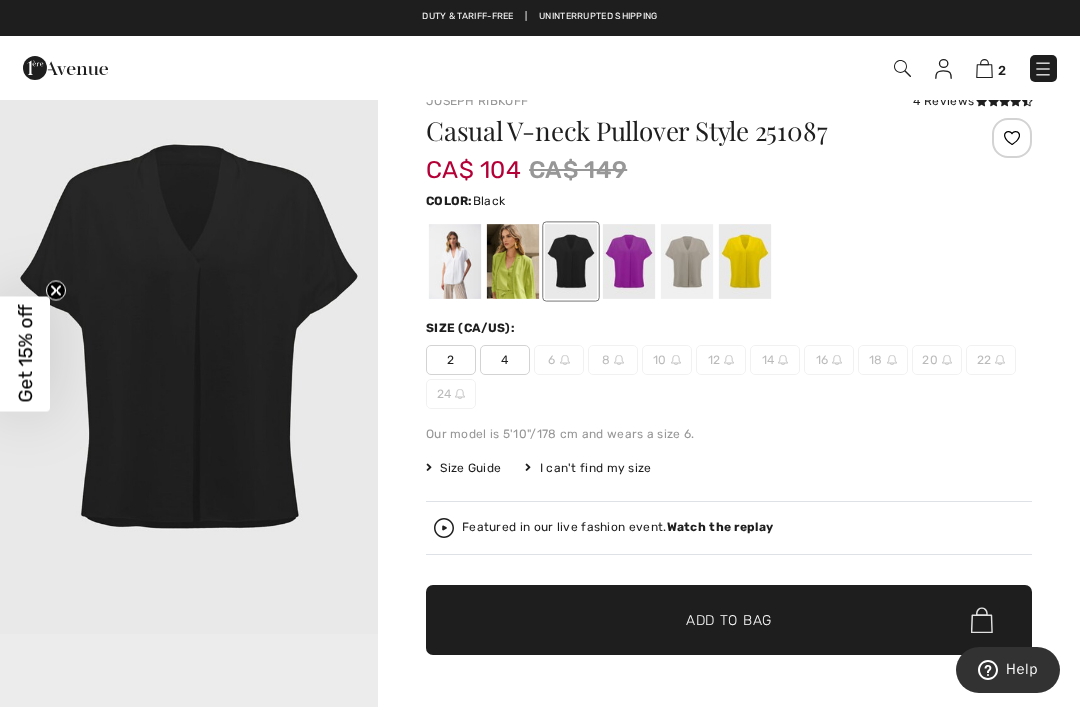 click at bounding box center (687, 261) 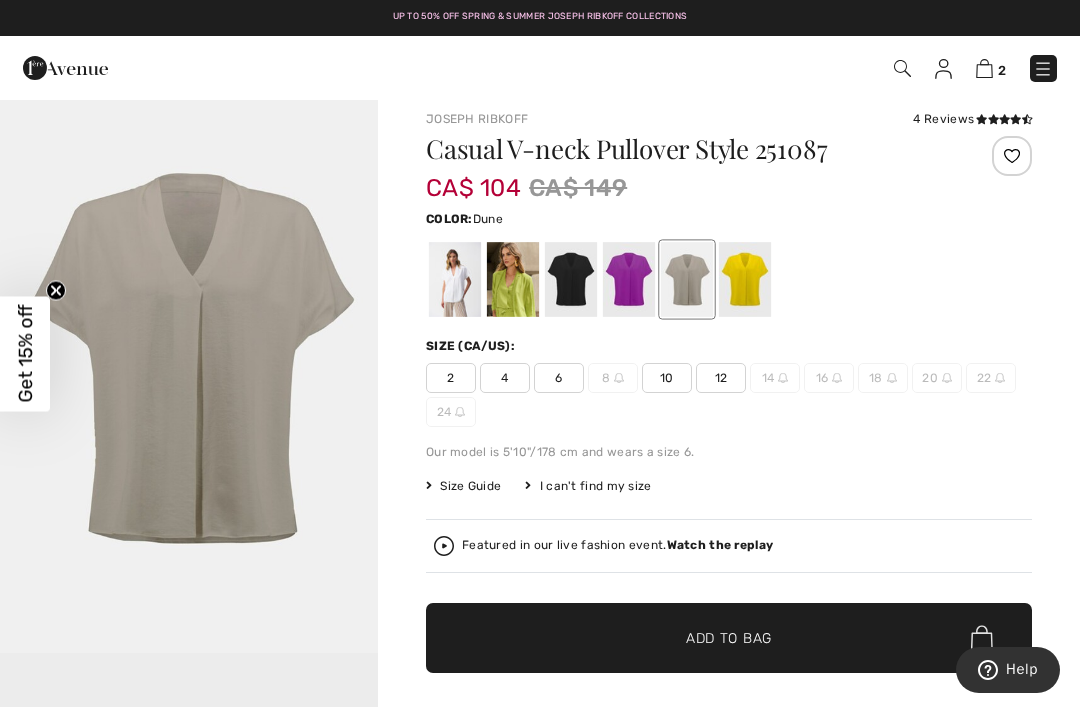 scroll, scrollTop: 0, scrollLeft: 0, axis: both 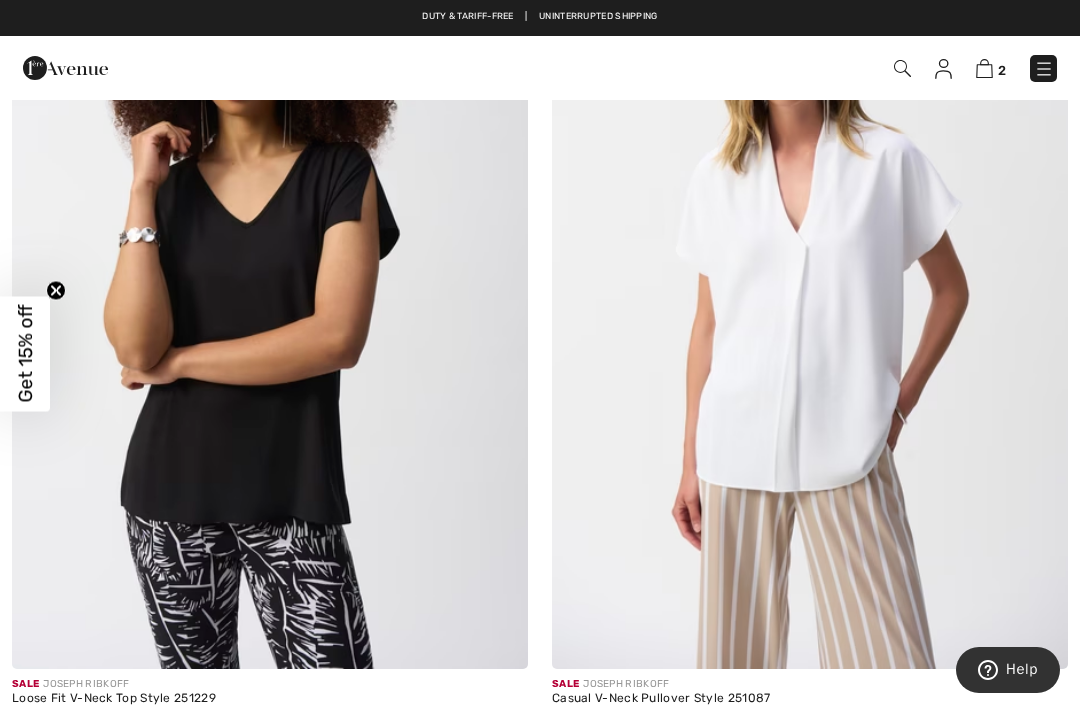 click at bounding box center [810, 282] 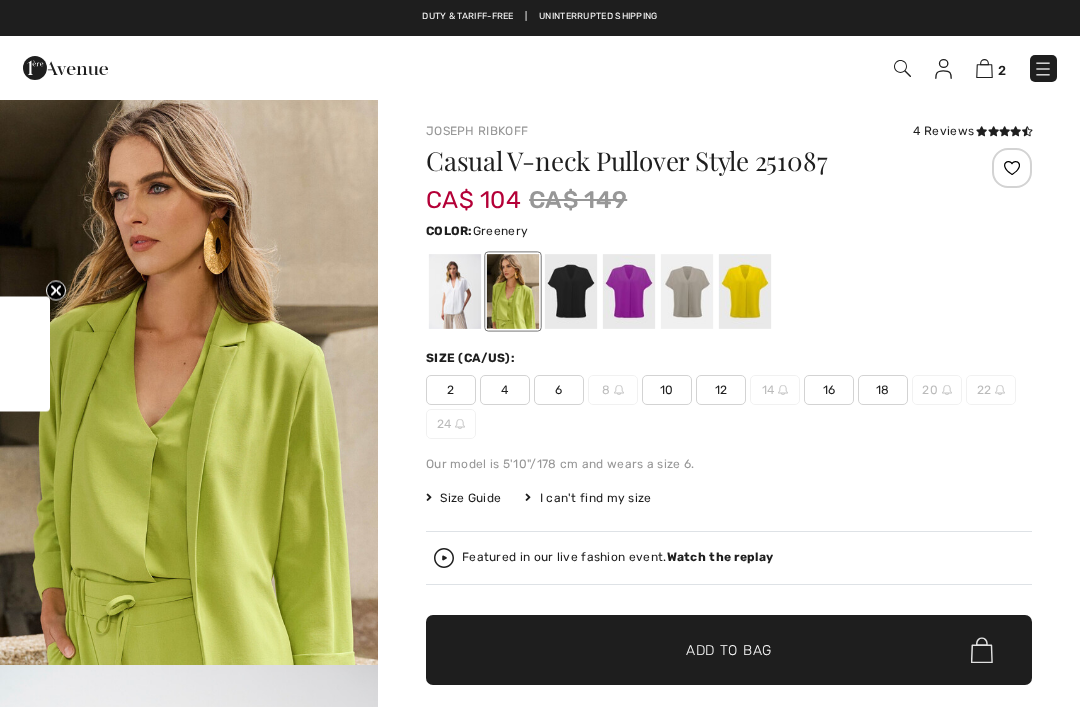checkbox on "true" 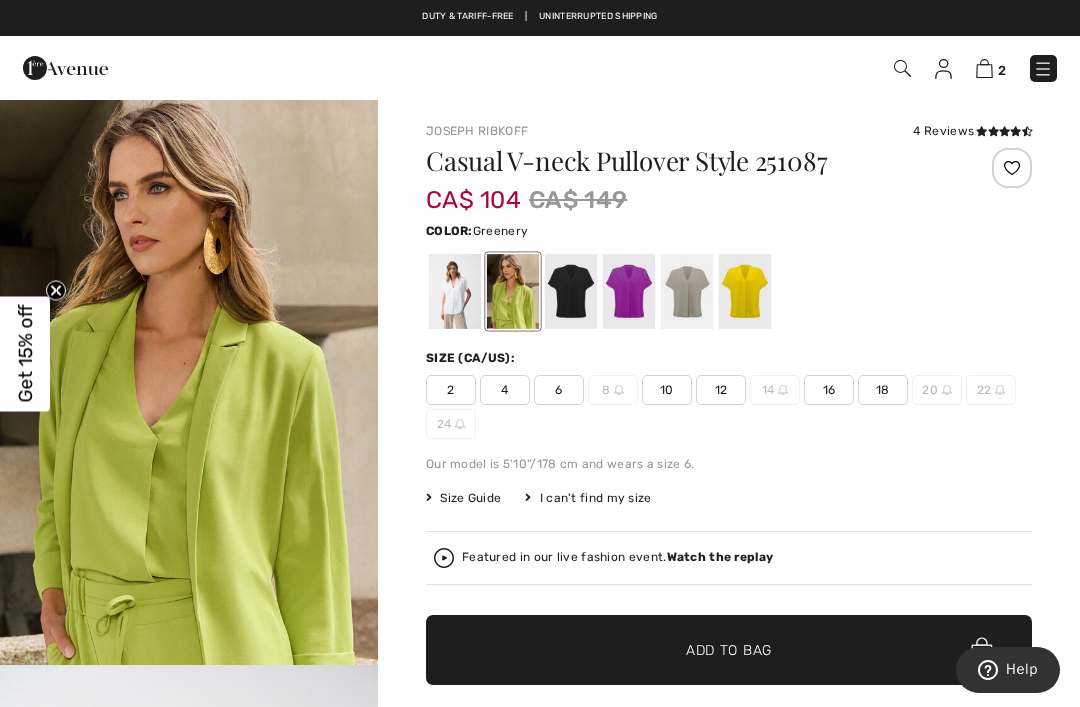 click on "4 Reviews" at bounding box center [972, 131] 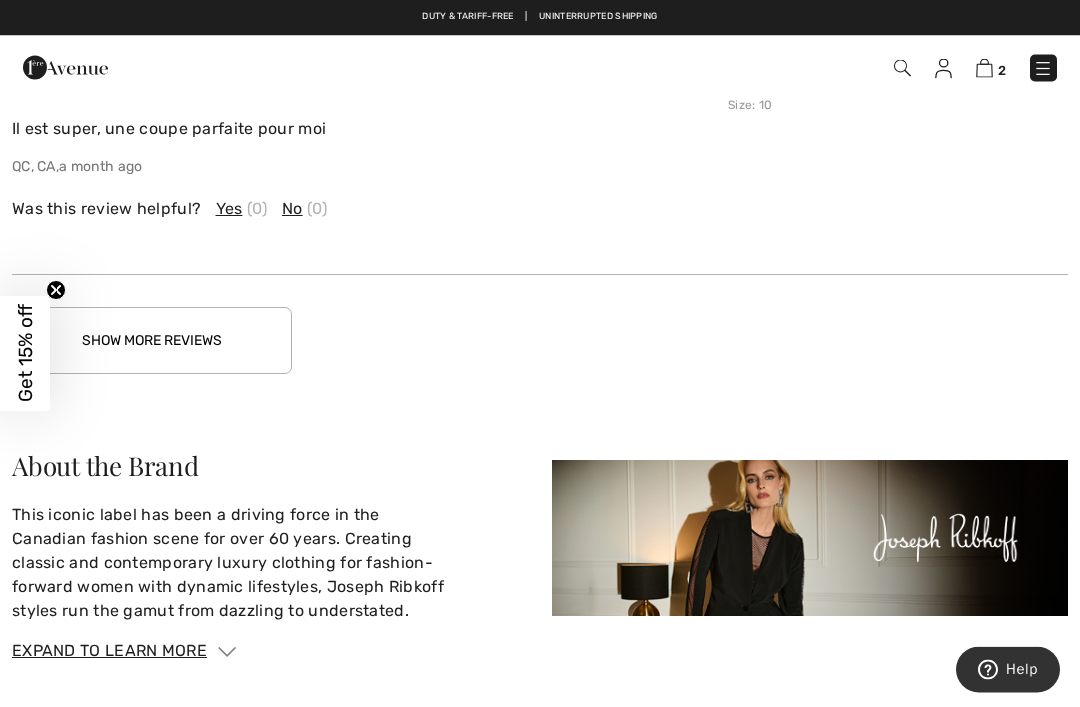 scroll, scrollTop: 4109, scrollLeft: 0, axis: vertical 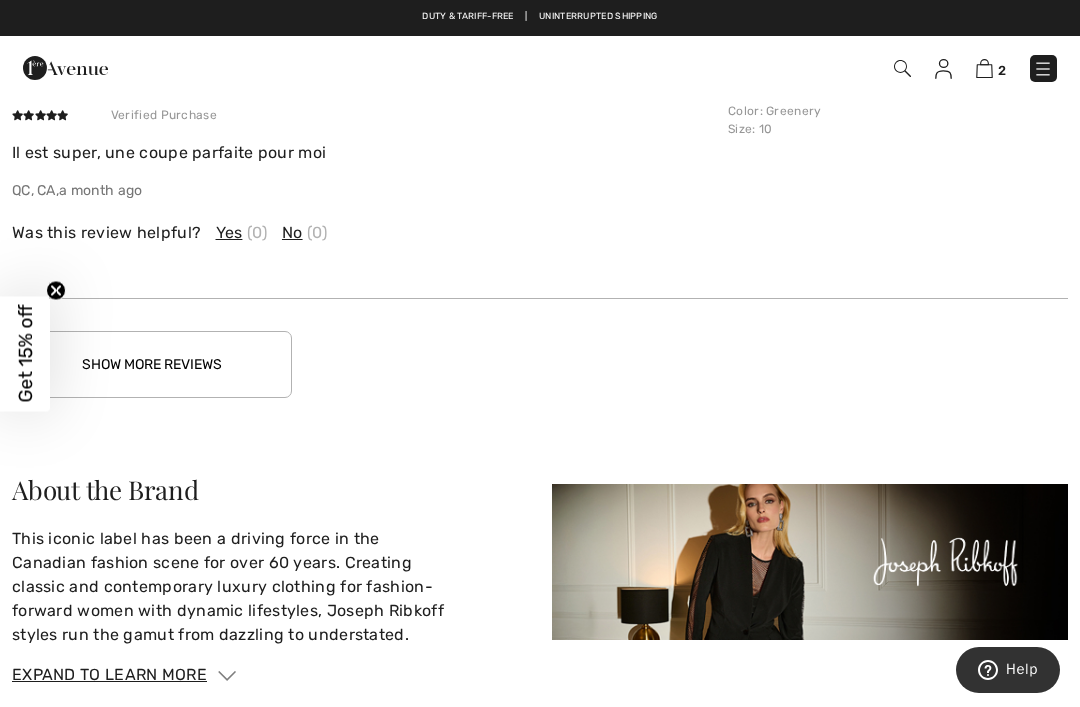 click on "Show More Reviews" at bounding box center [152, 364] 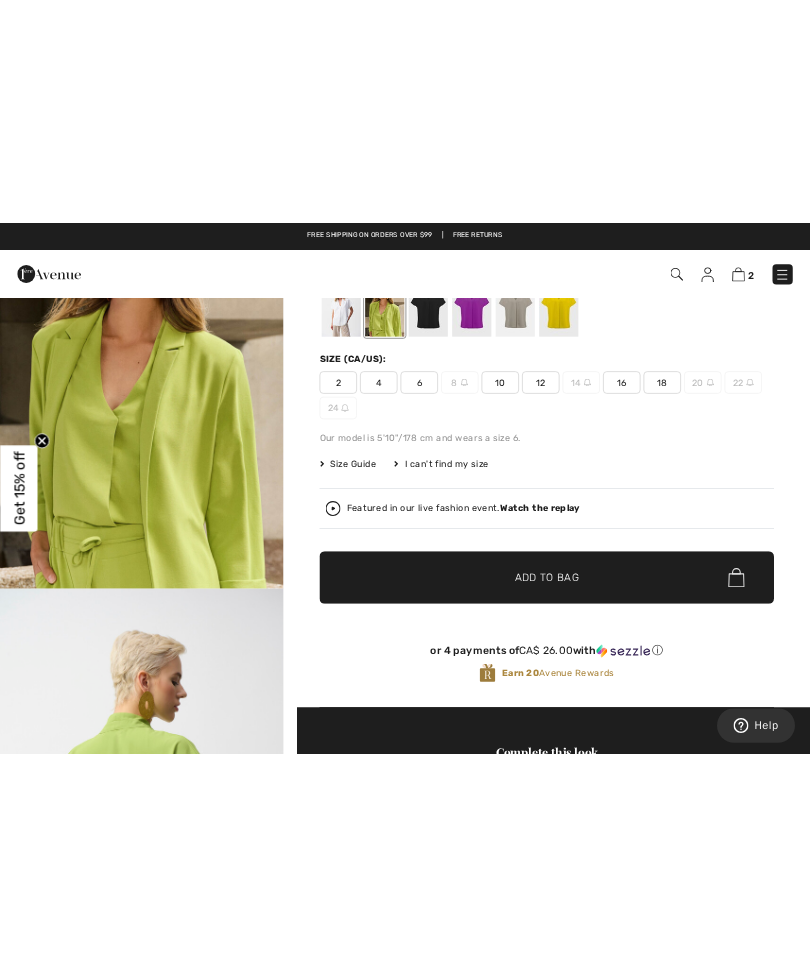 scroll, scrollTop: 0, scrollLeft: 0, axis: both 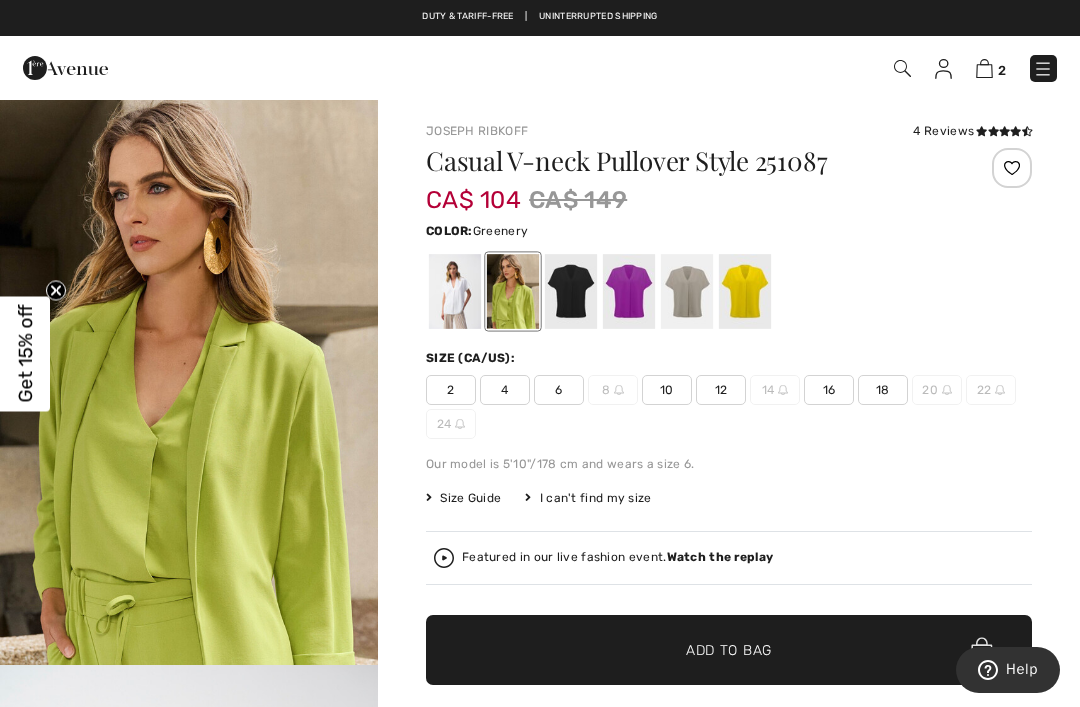 click at bounding box center [687, 291] 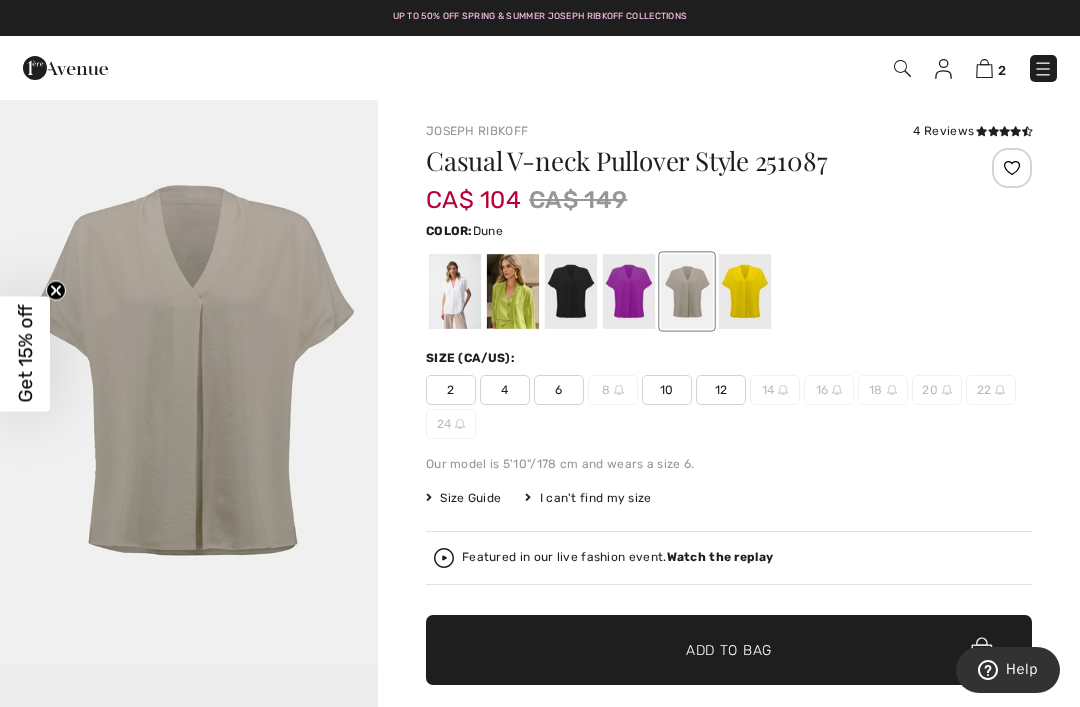 click on "6" at bounding box center [559, 390] 